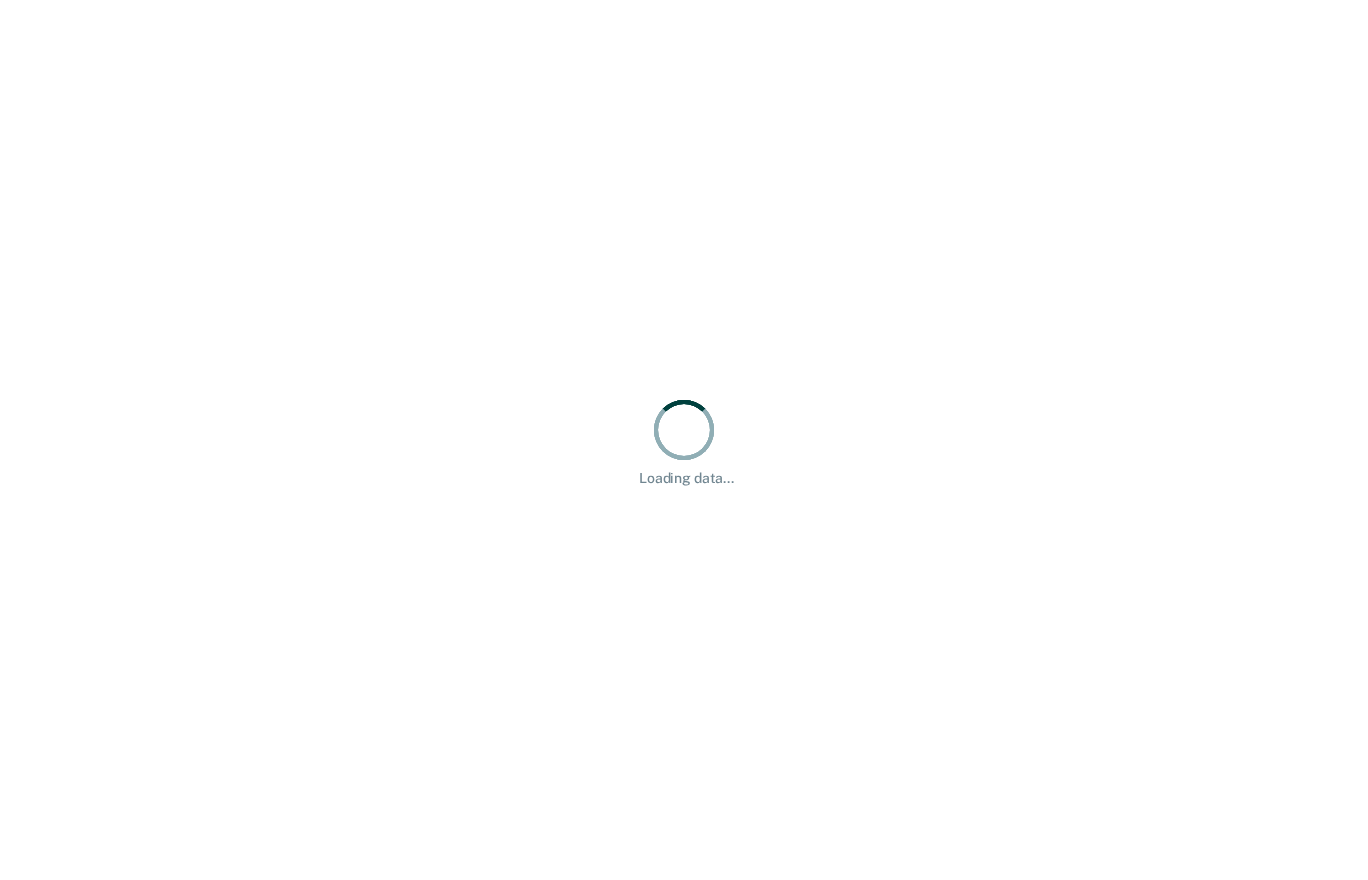 scroll, scrollTop: 0, scrollLeft: 0, axis: both 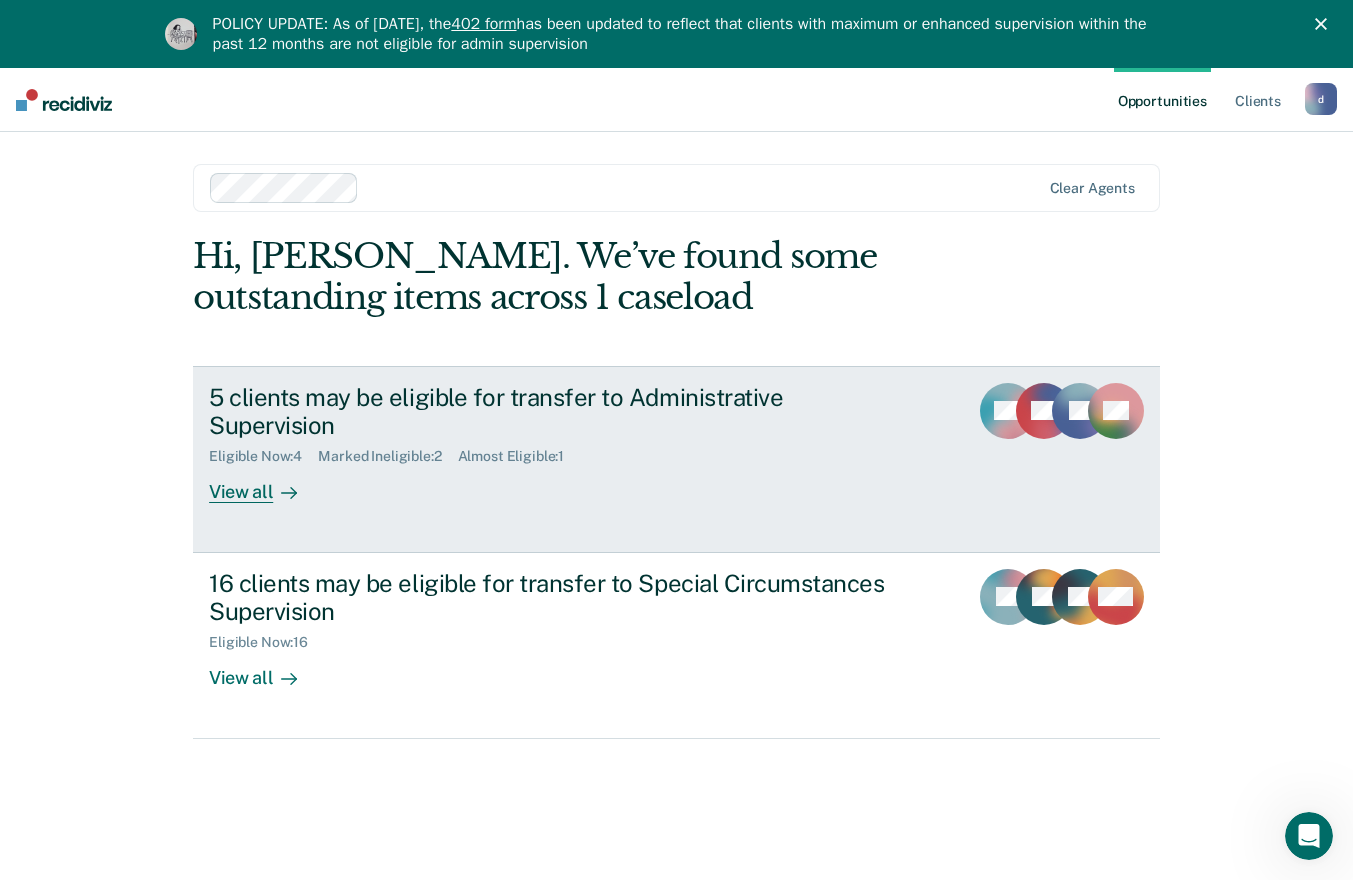 click on "View all" at bounding box center [265, 484] 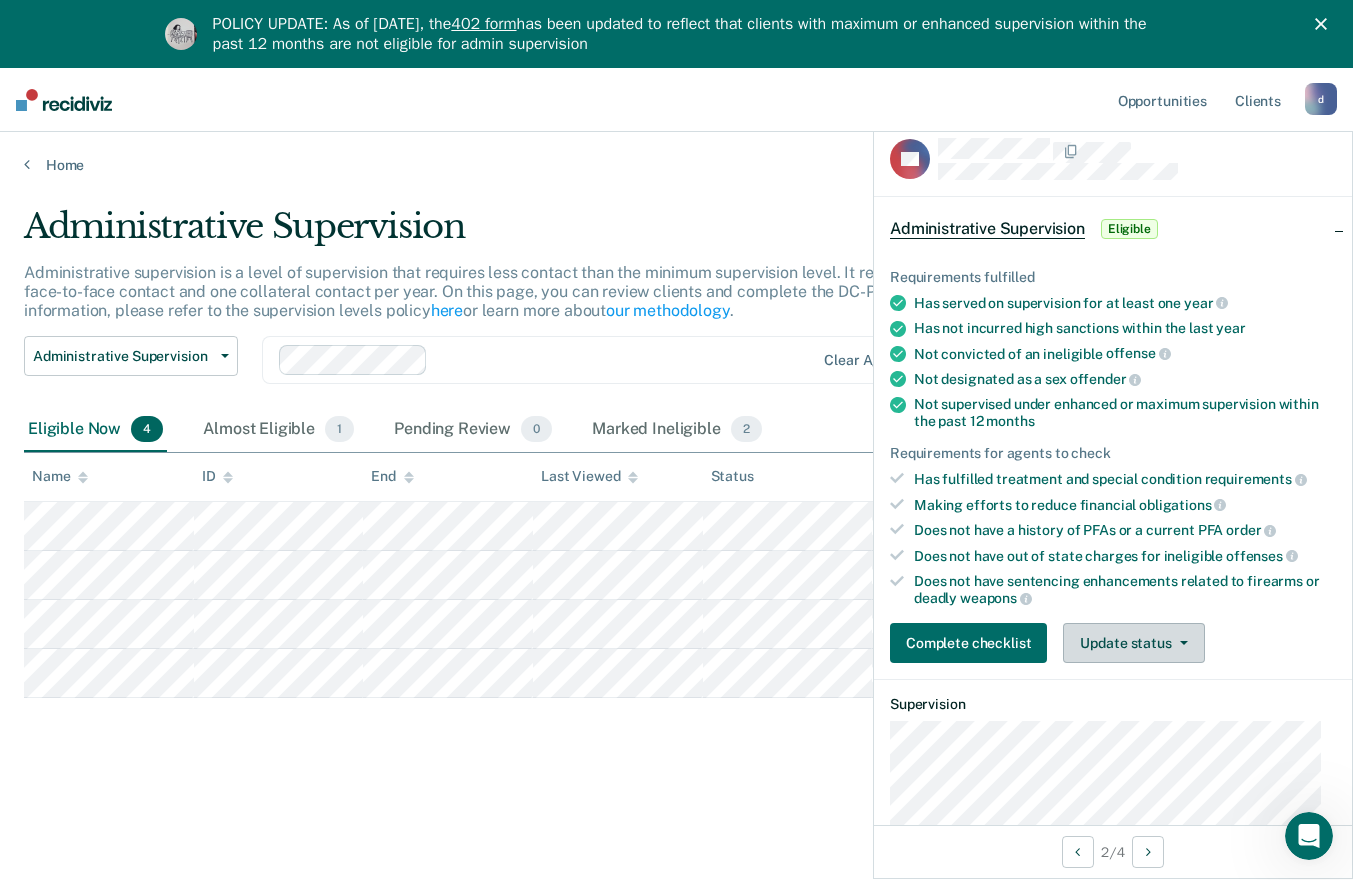 click on "Update status" at bounding box center (1133, 643) 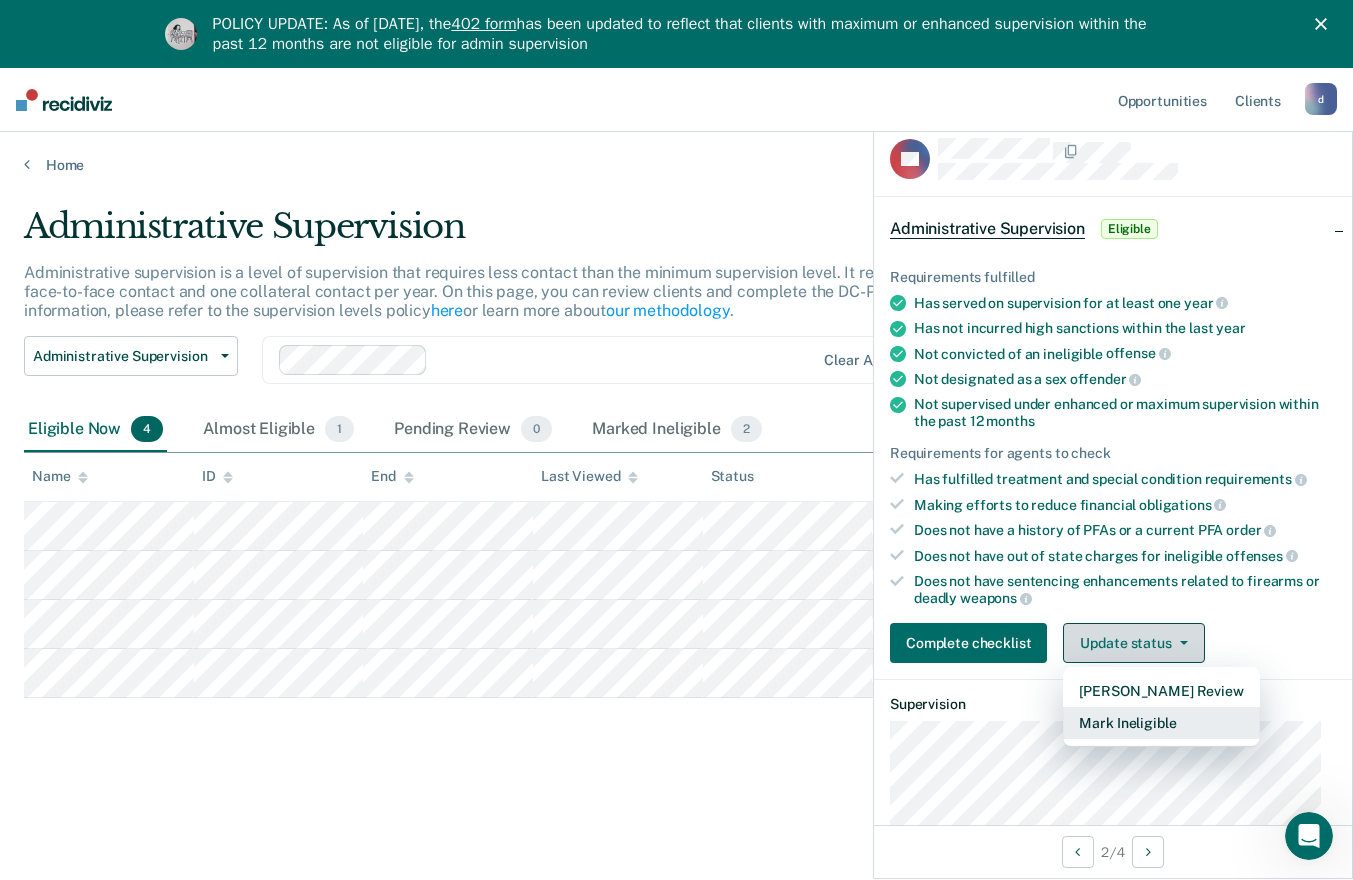 click on "Mark Ineligible" at bounding box center [1161, 723] 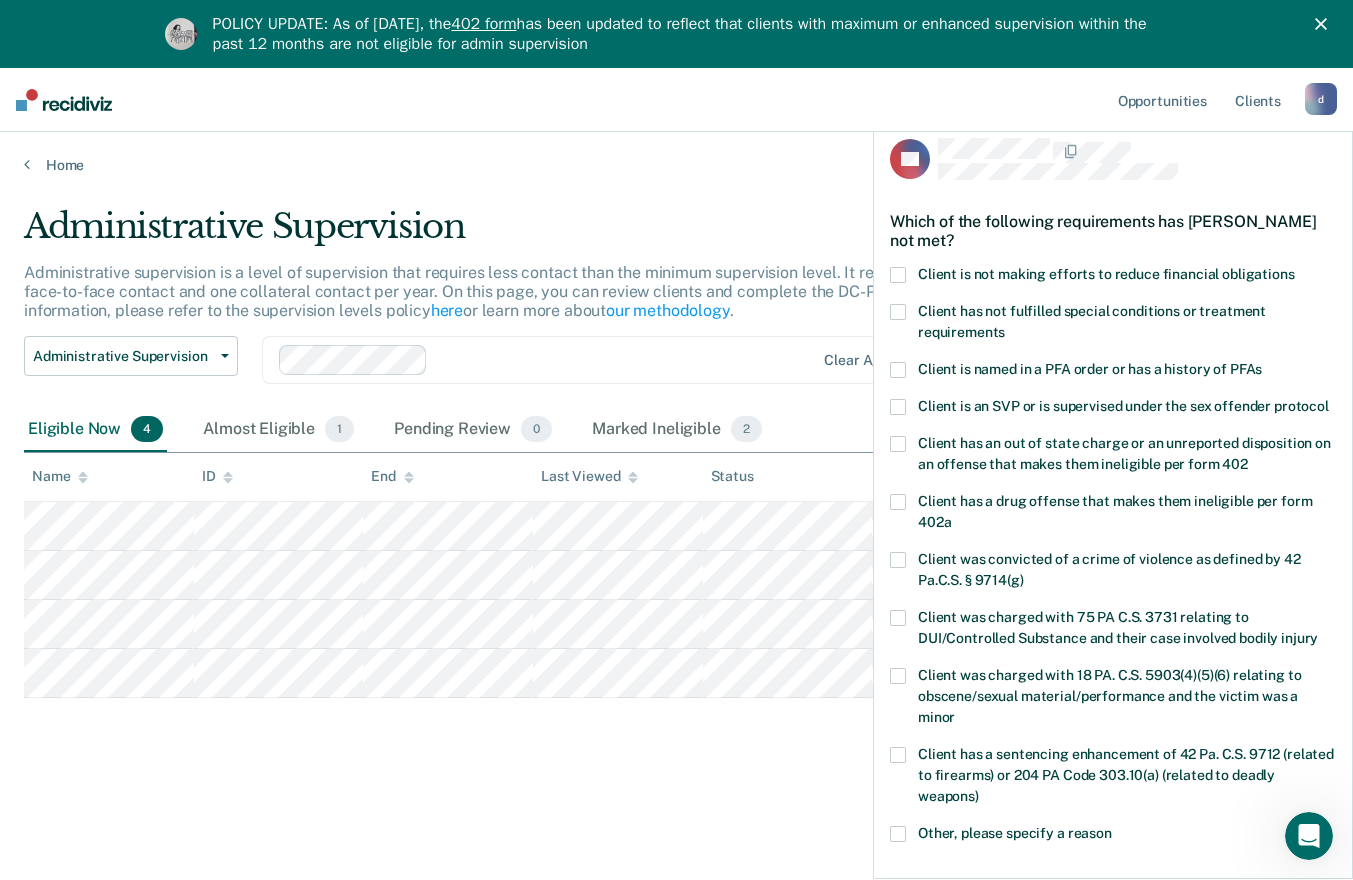 click at bounding box center [898, 502] 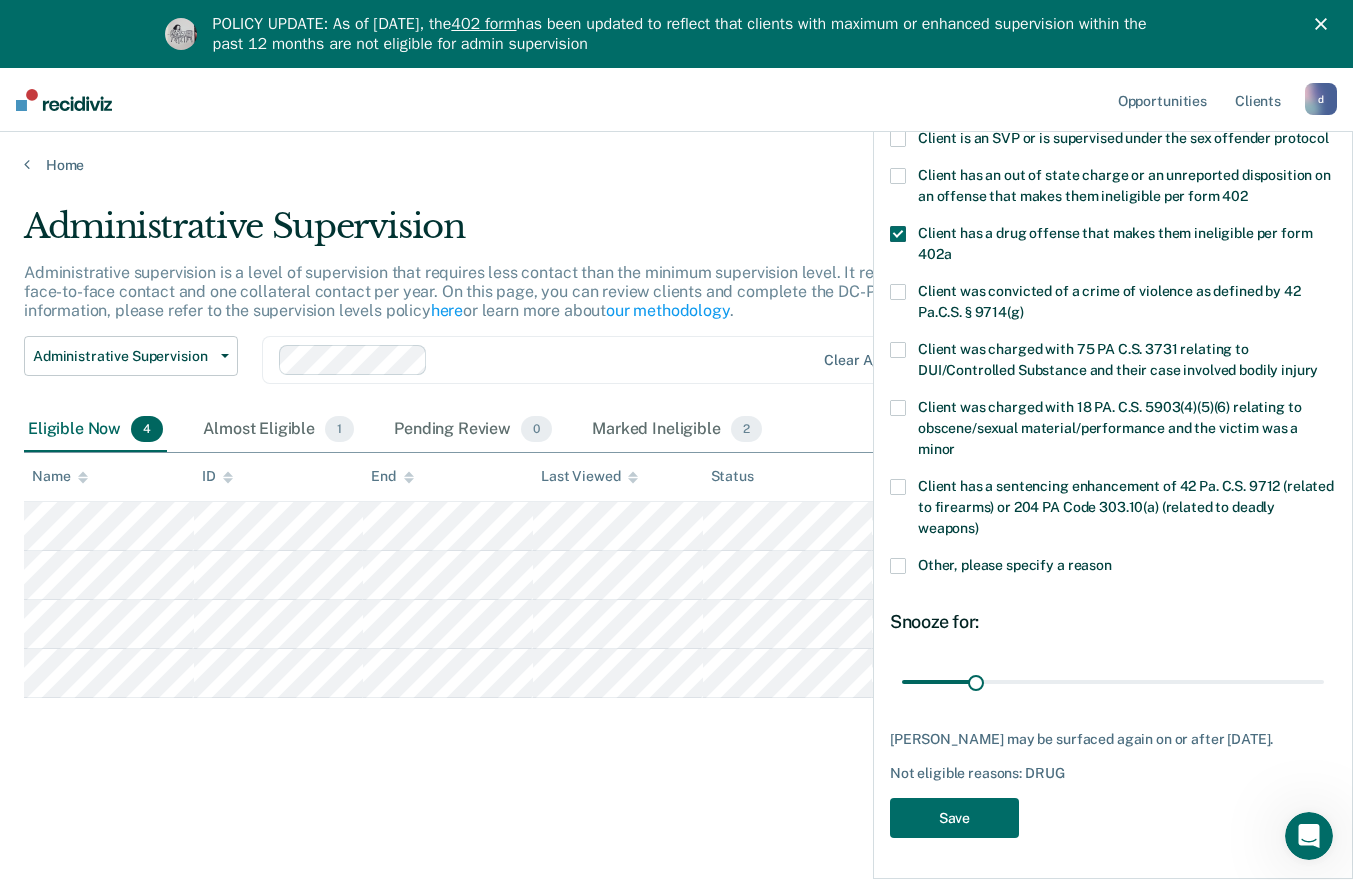 scroll, scrollTop: 286, scrollLeft: 0, axis: vertical 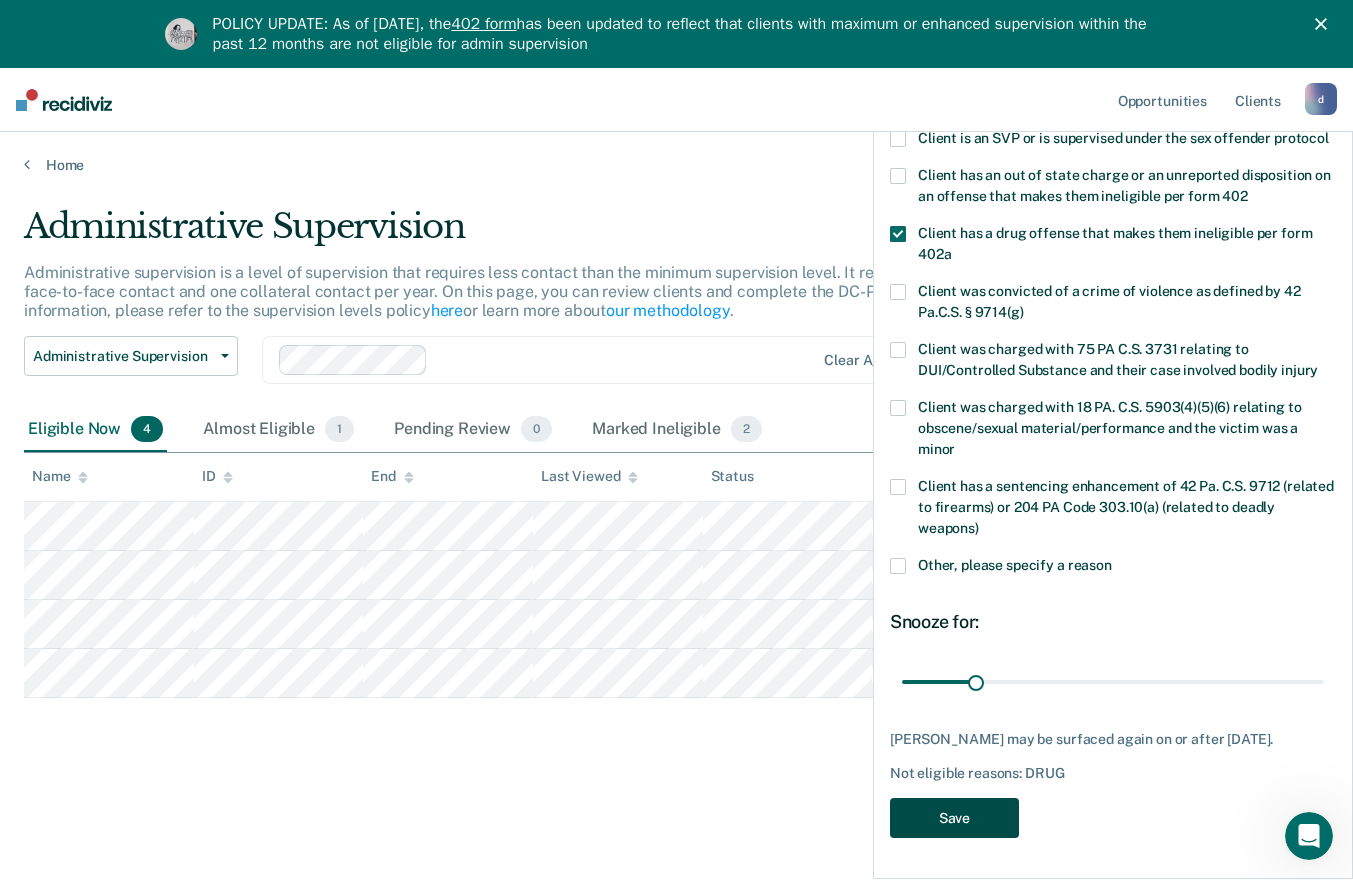 click on "Save" at bounding box center [954, 818] 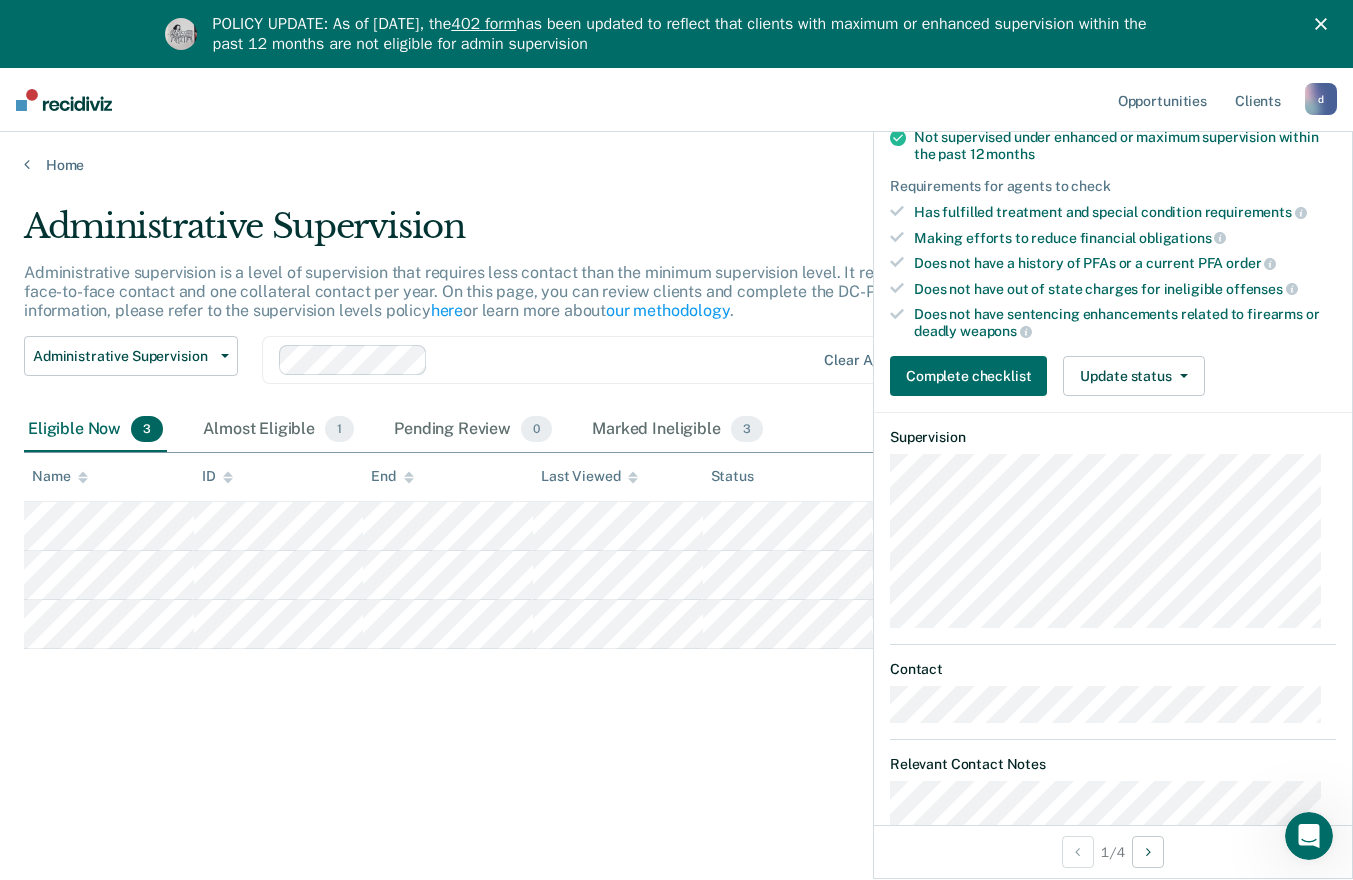 scroll, scrollTop: 259, scrollLeft: 0, axis: vertical 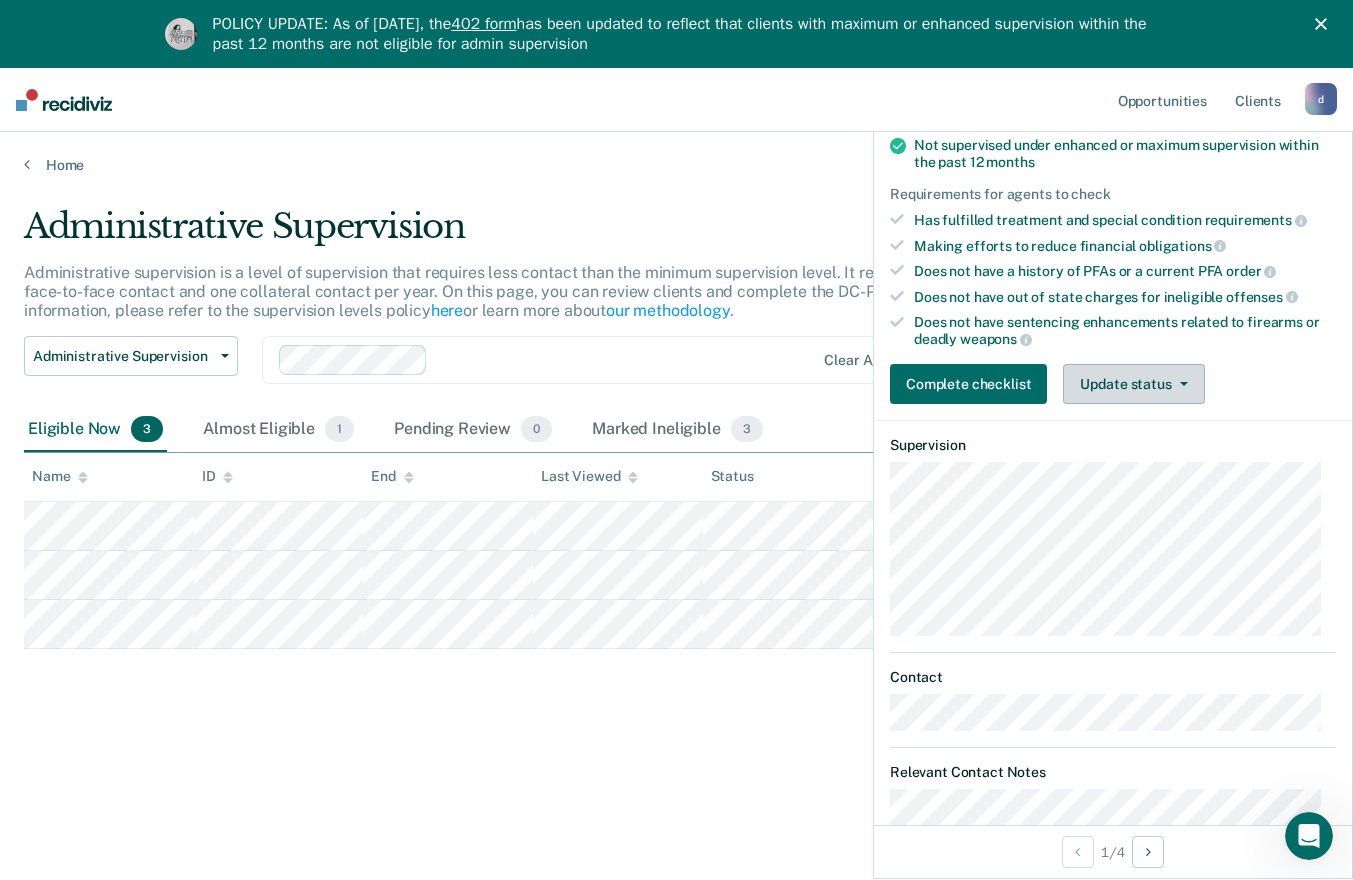 click at bounding box center [1180, 384] 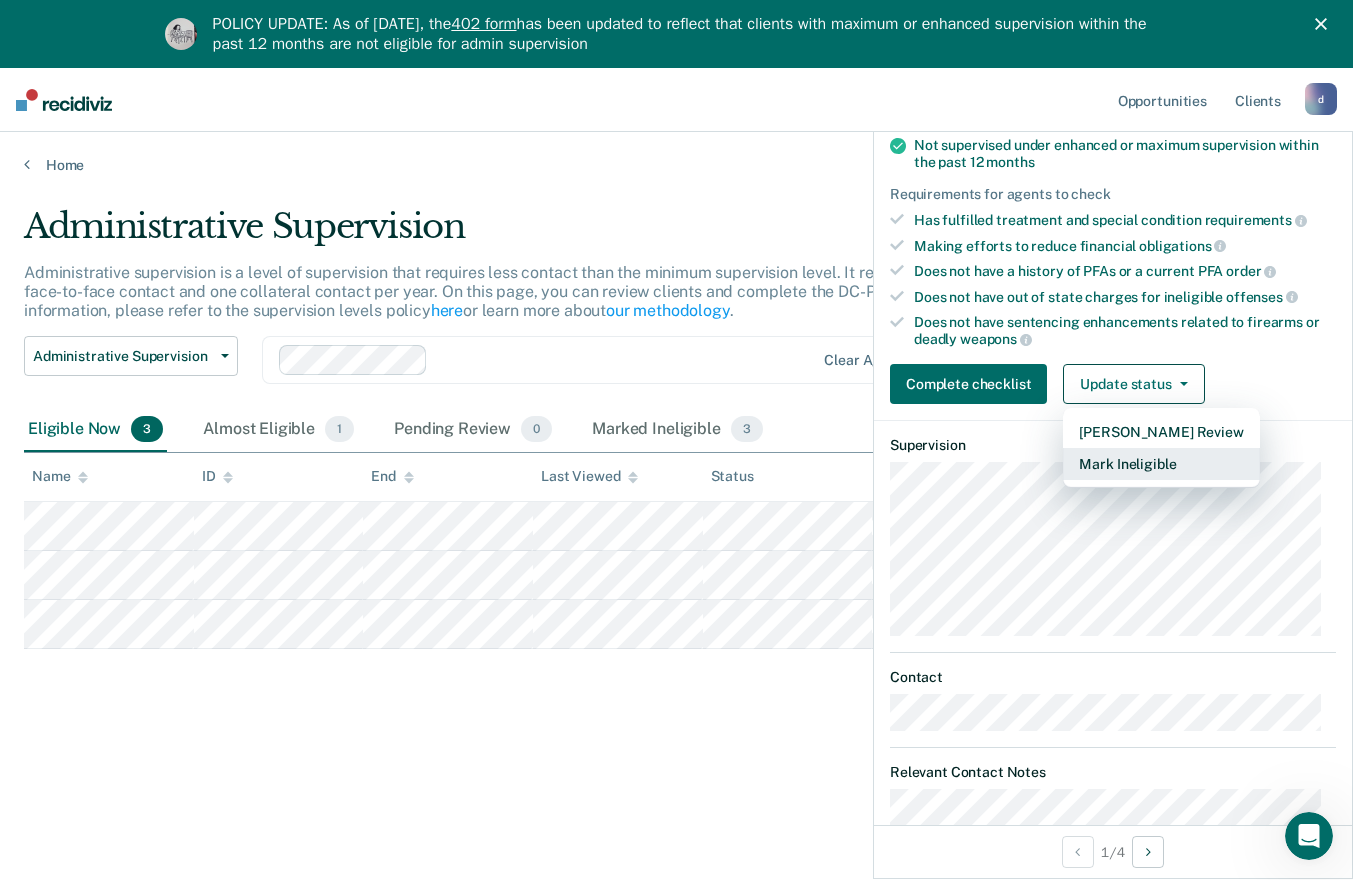 click on "Mark Ineligible" at bounding box center (1161, 464) 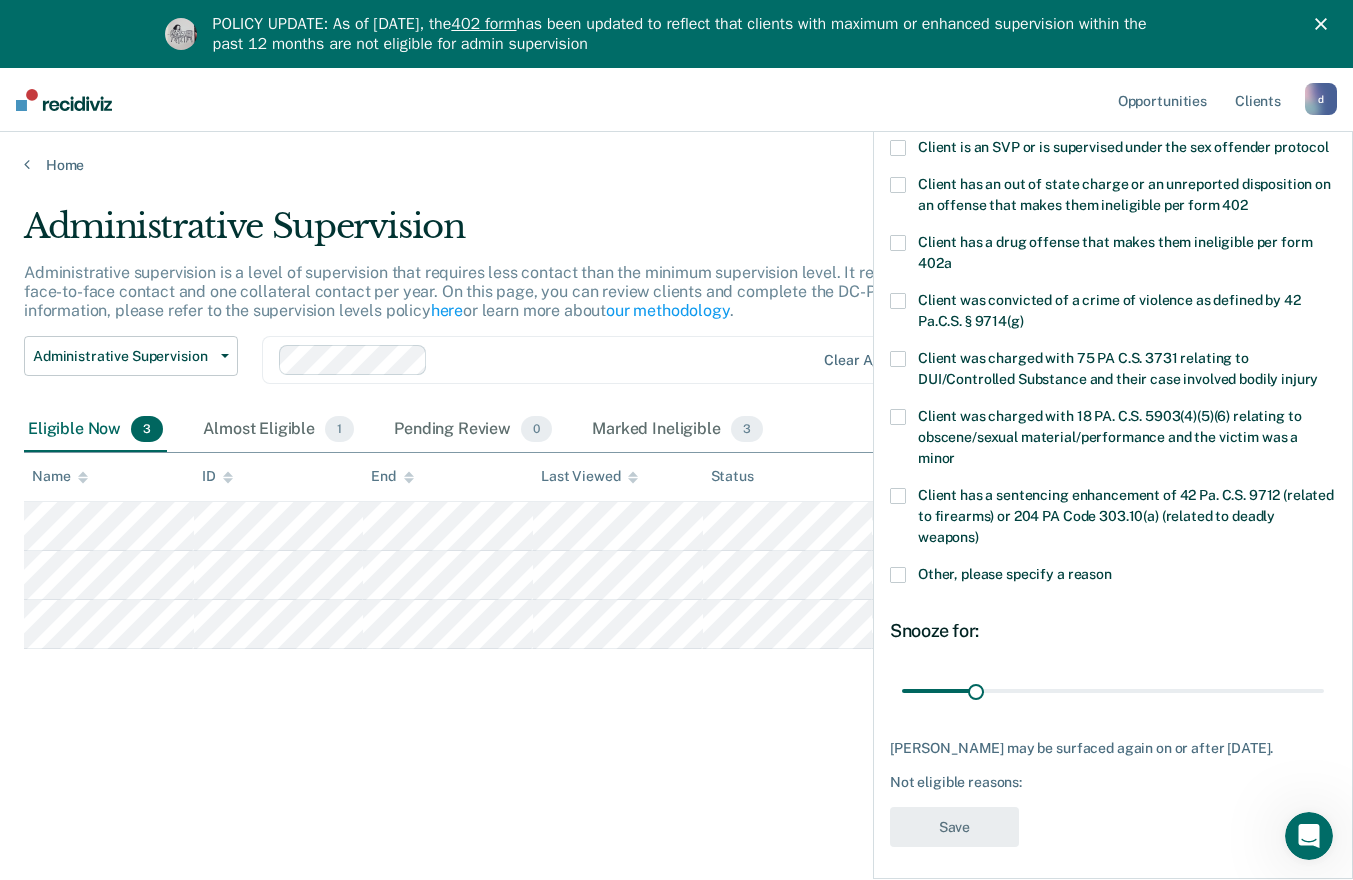 click at bounding box center [898, 243] 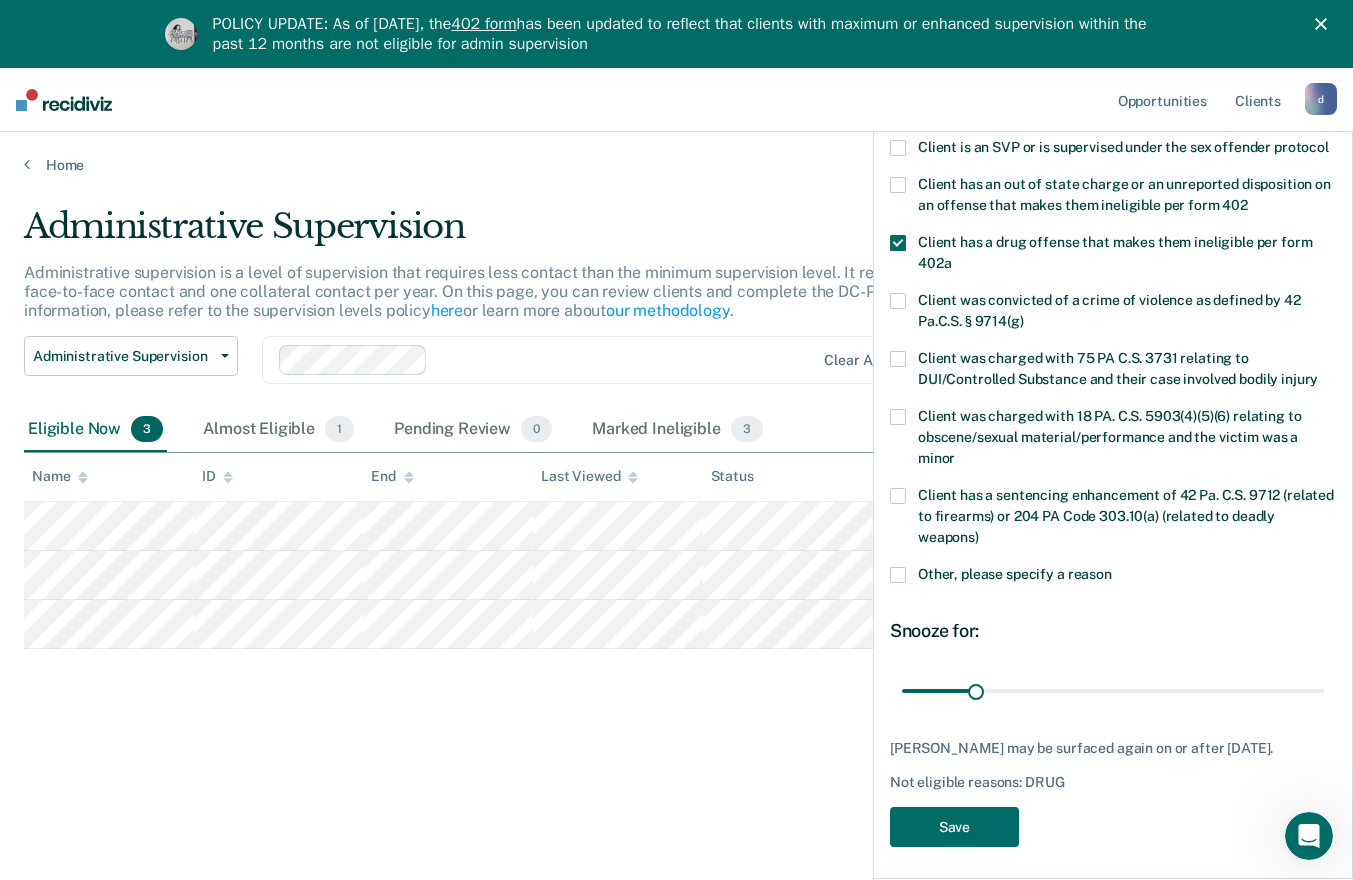 click on "Save" at bounding box center [954, 827] 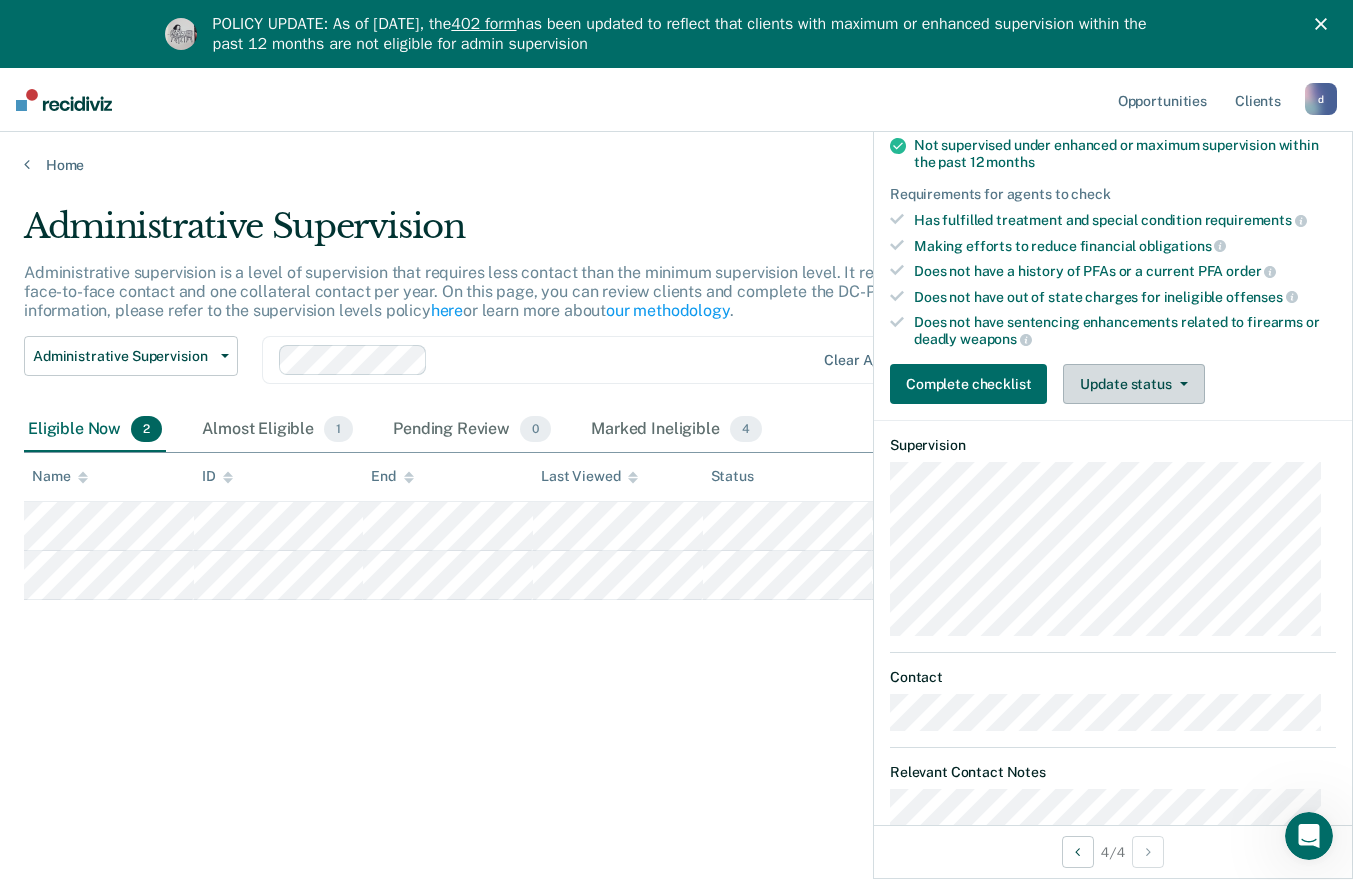click 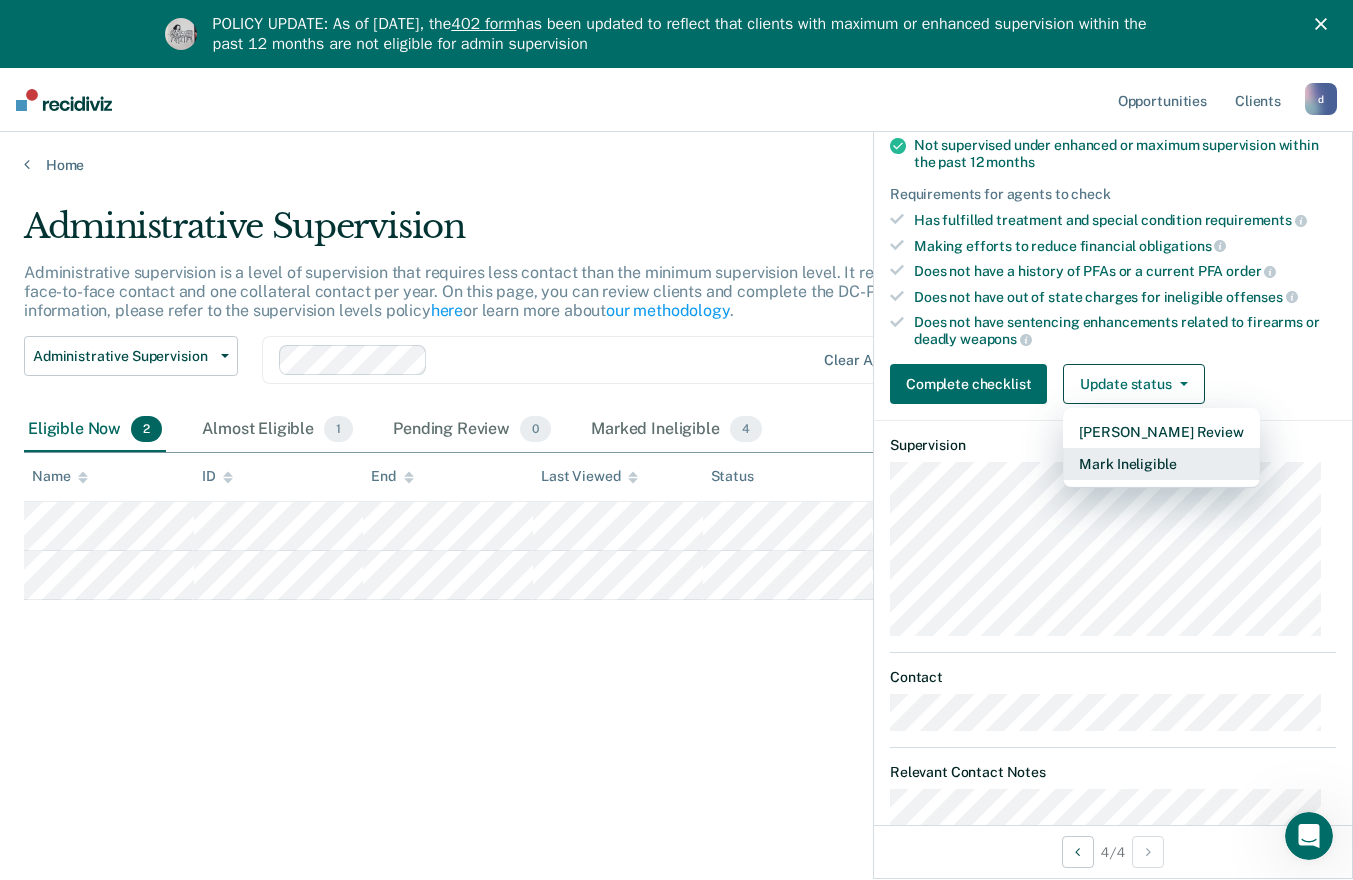 click on "Mark Ineligible" at bounding box center [1161, 464] 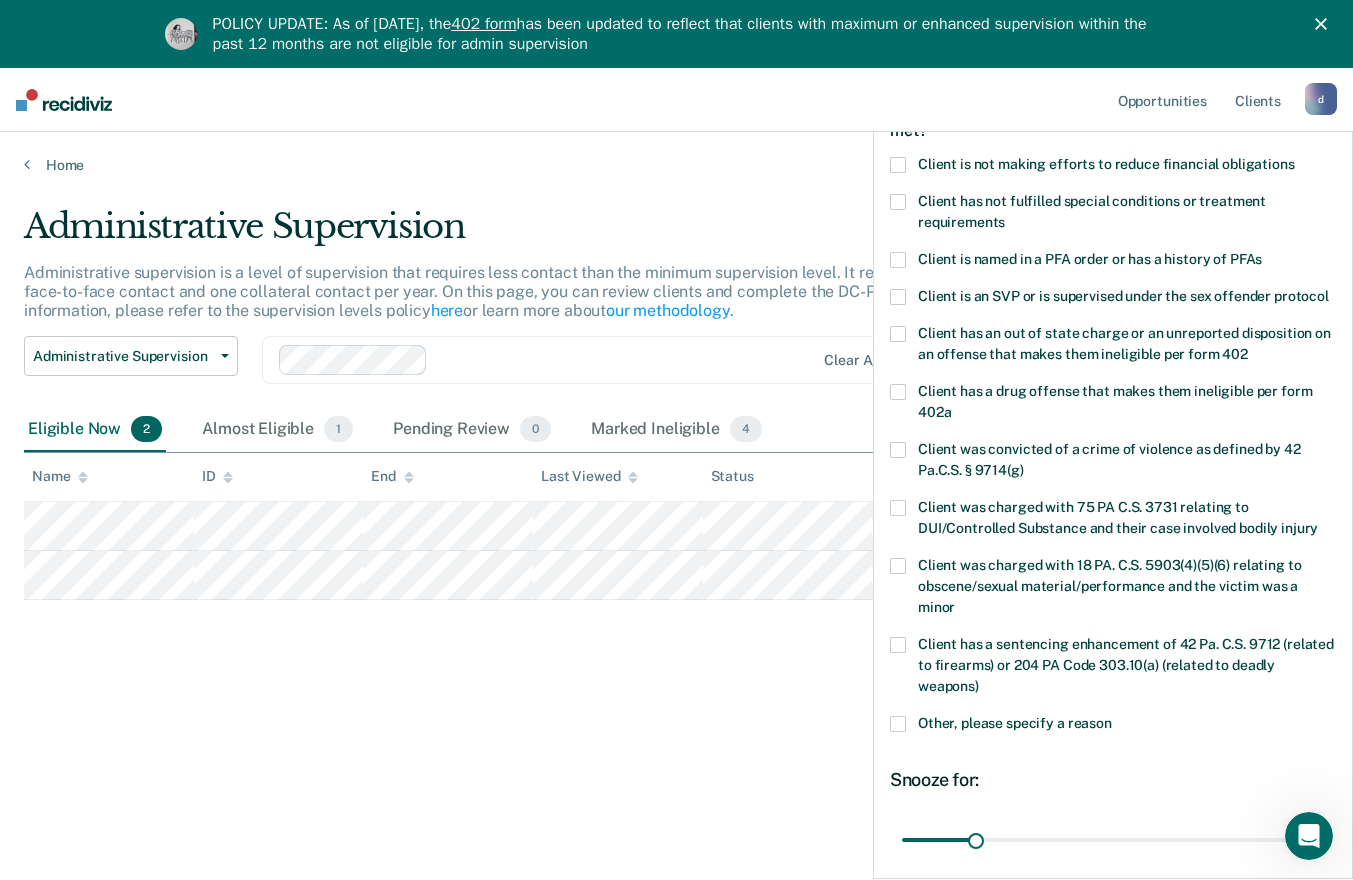scroll, scrollTop: 111, scrollLeft: 0, axis: vertical 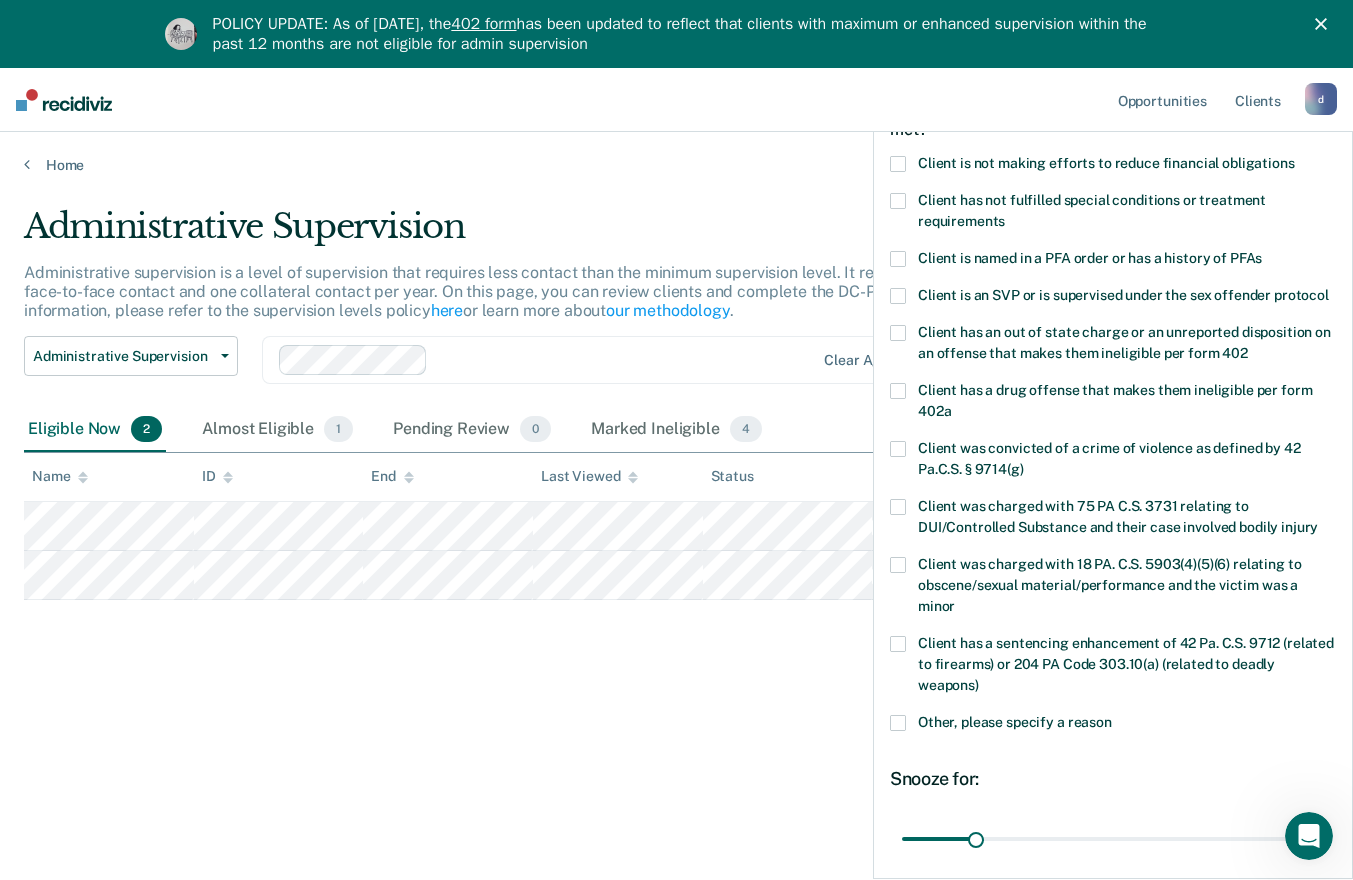 click at bounding box center (898, 644) 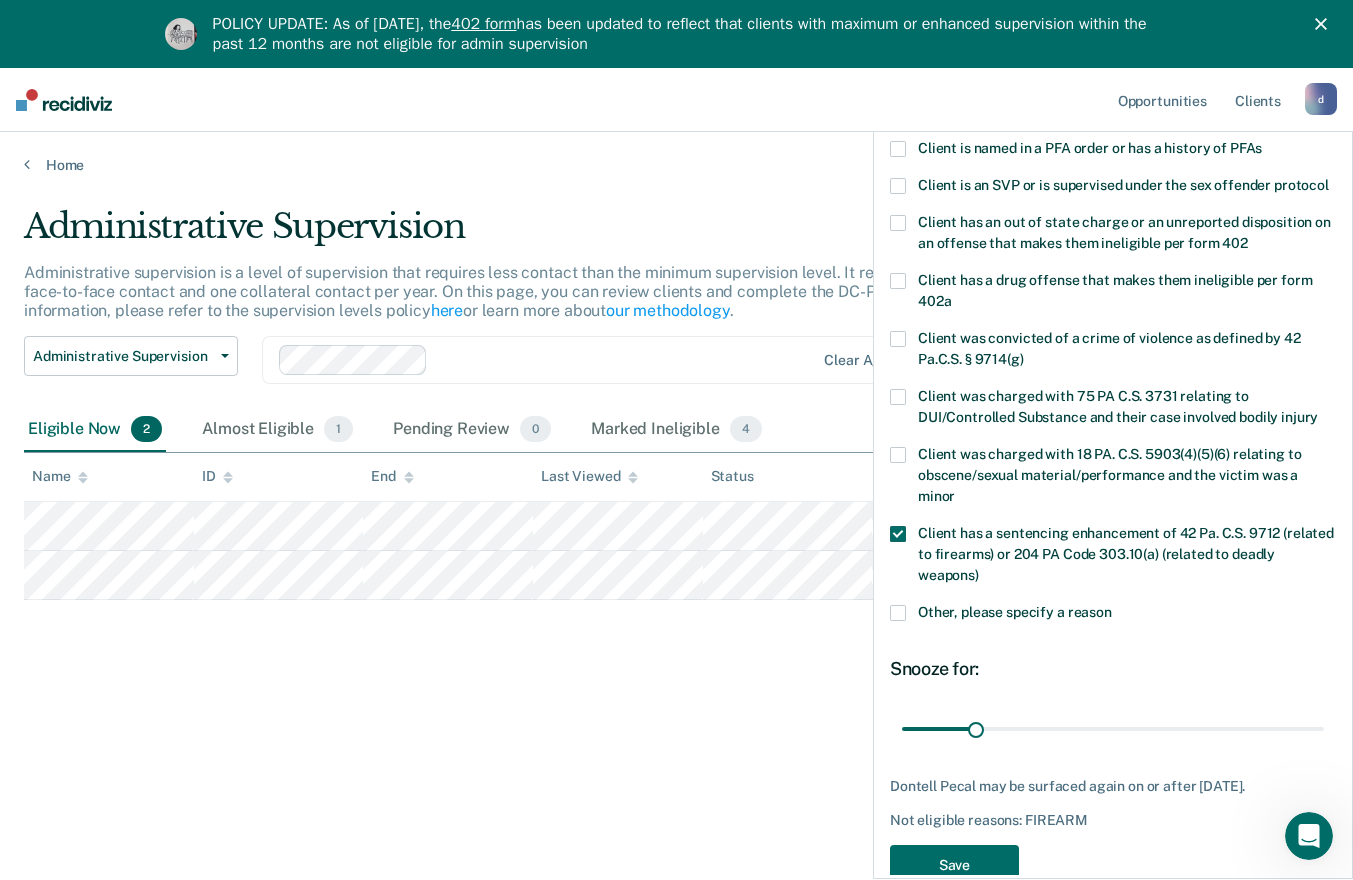 scroll, scrollTop: 286, scrollLeft: 0, axis: vertical 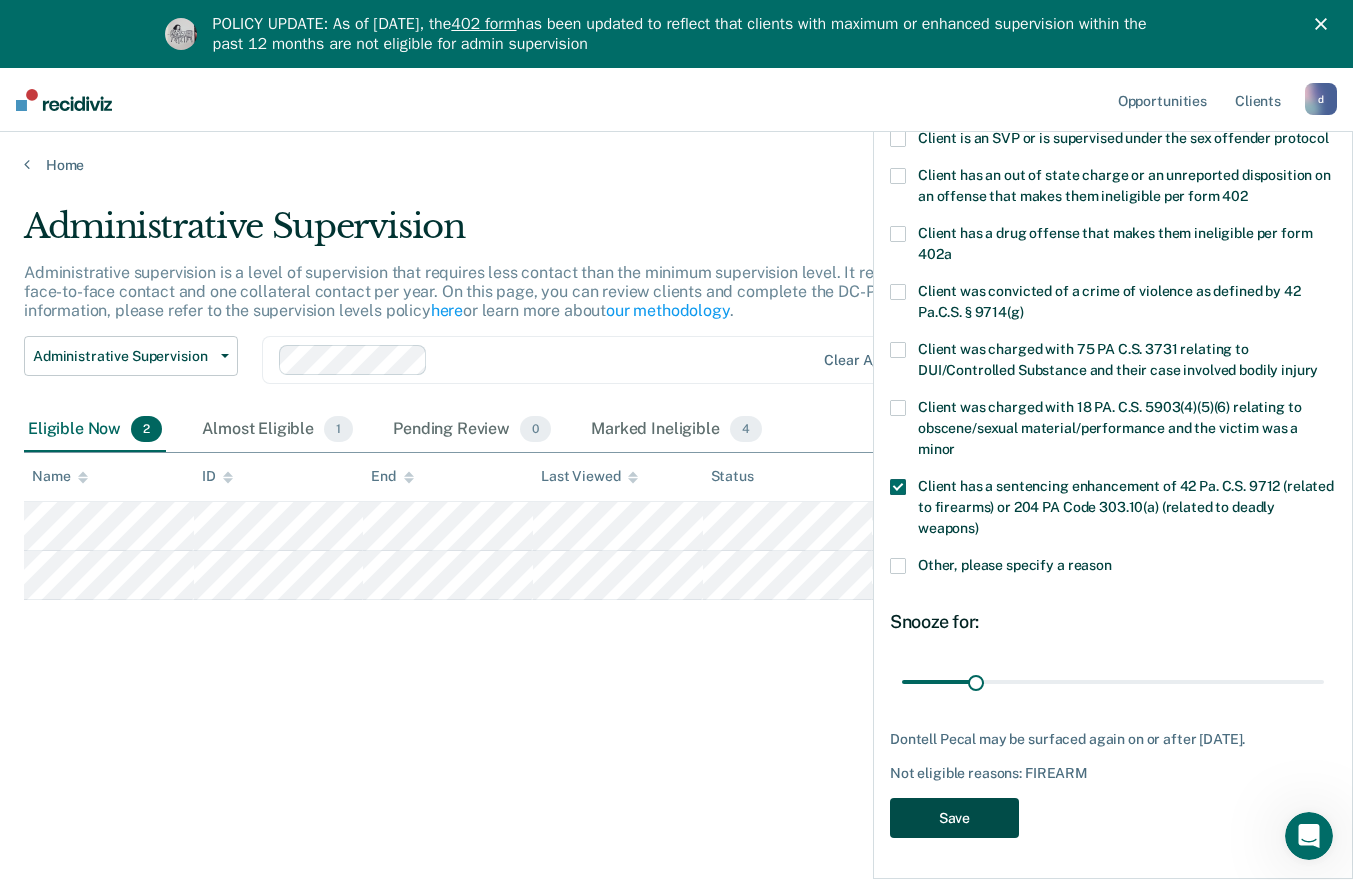 click on "Save" at bounding box center (954, 818) 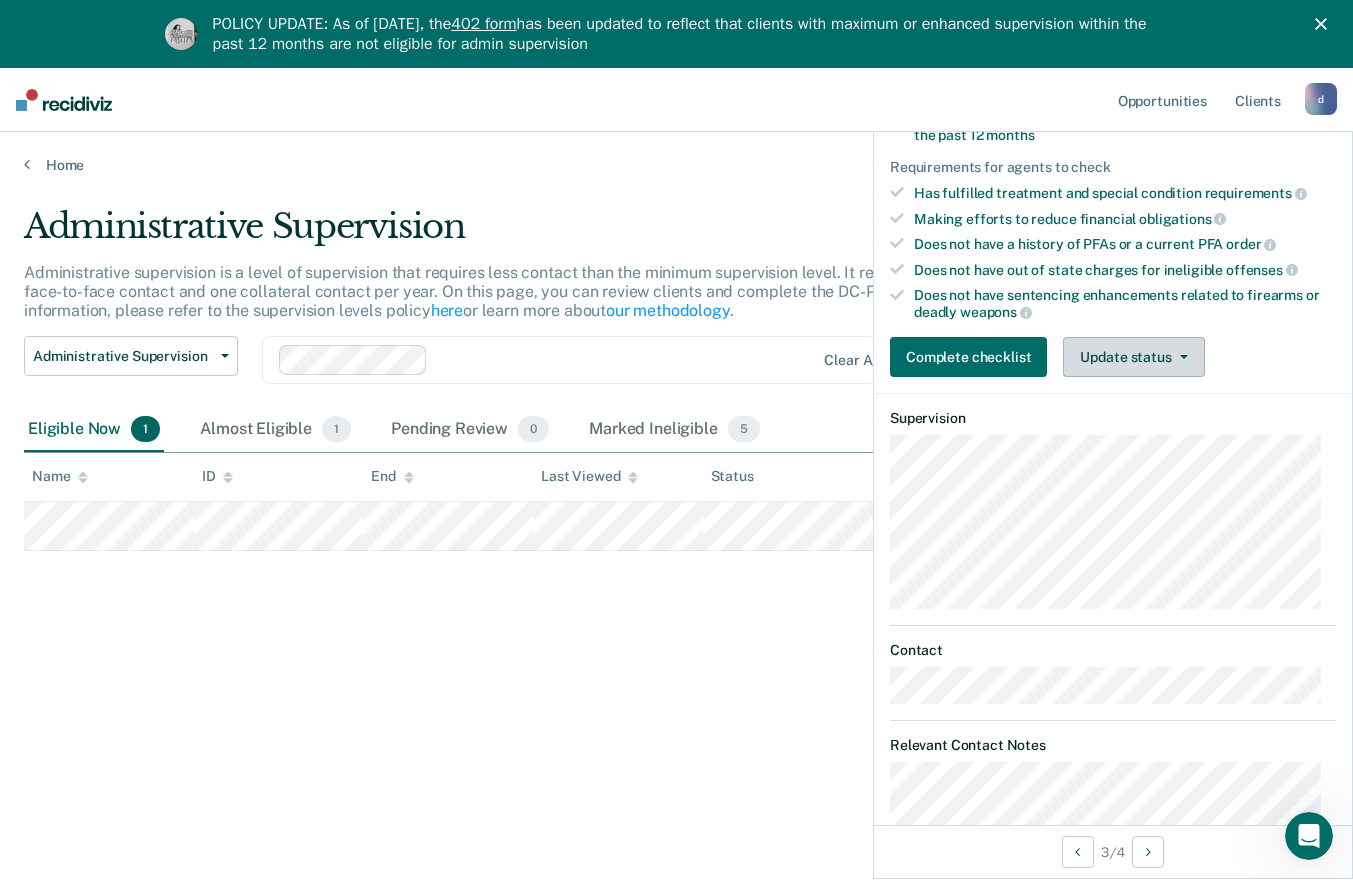 click 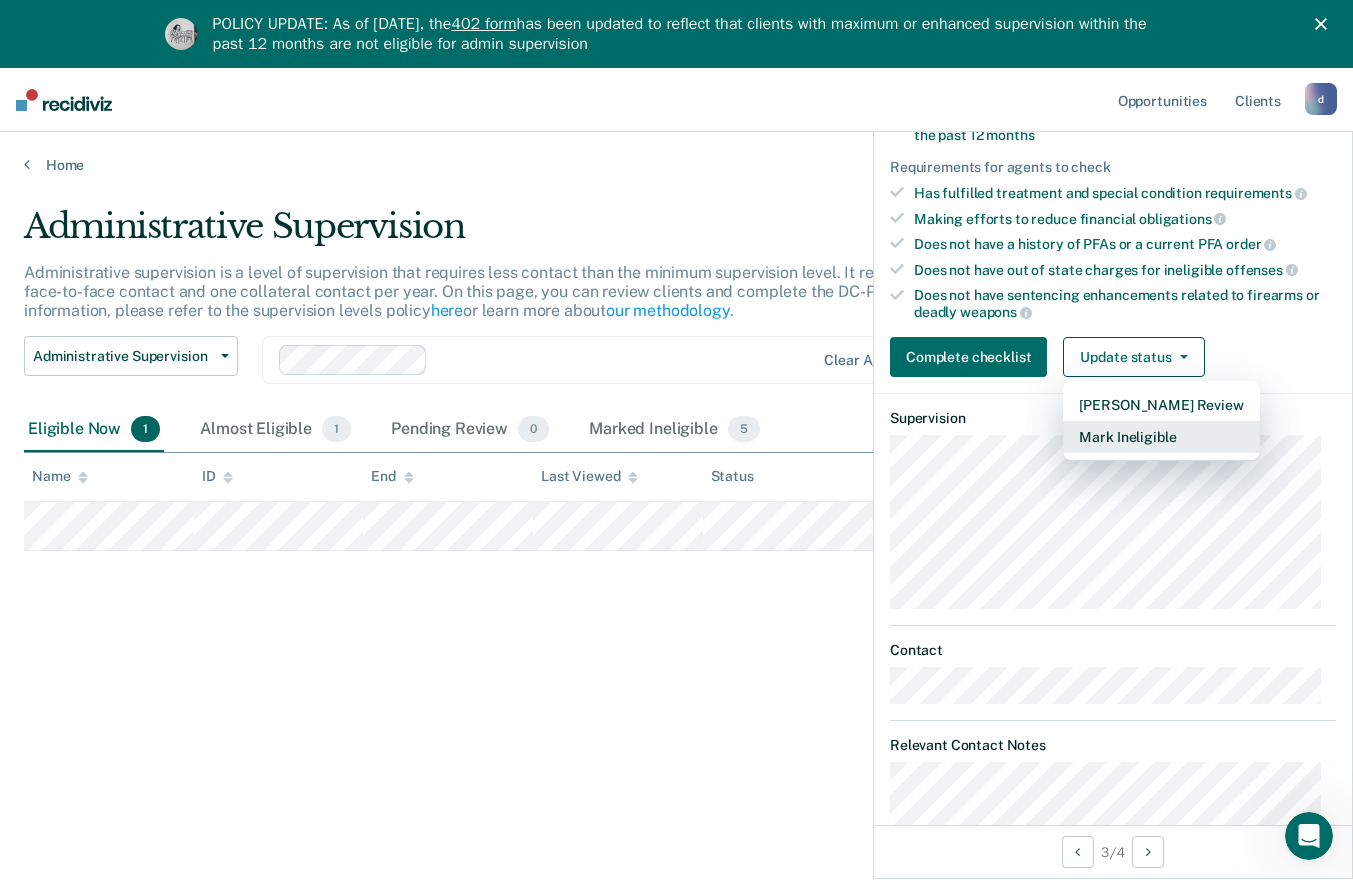 click on "Mark Ineligible" at bounding box center [1161, 437] 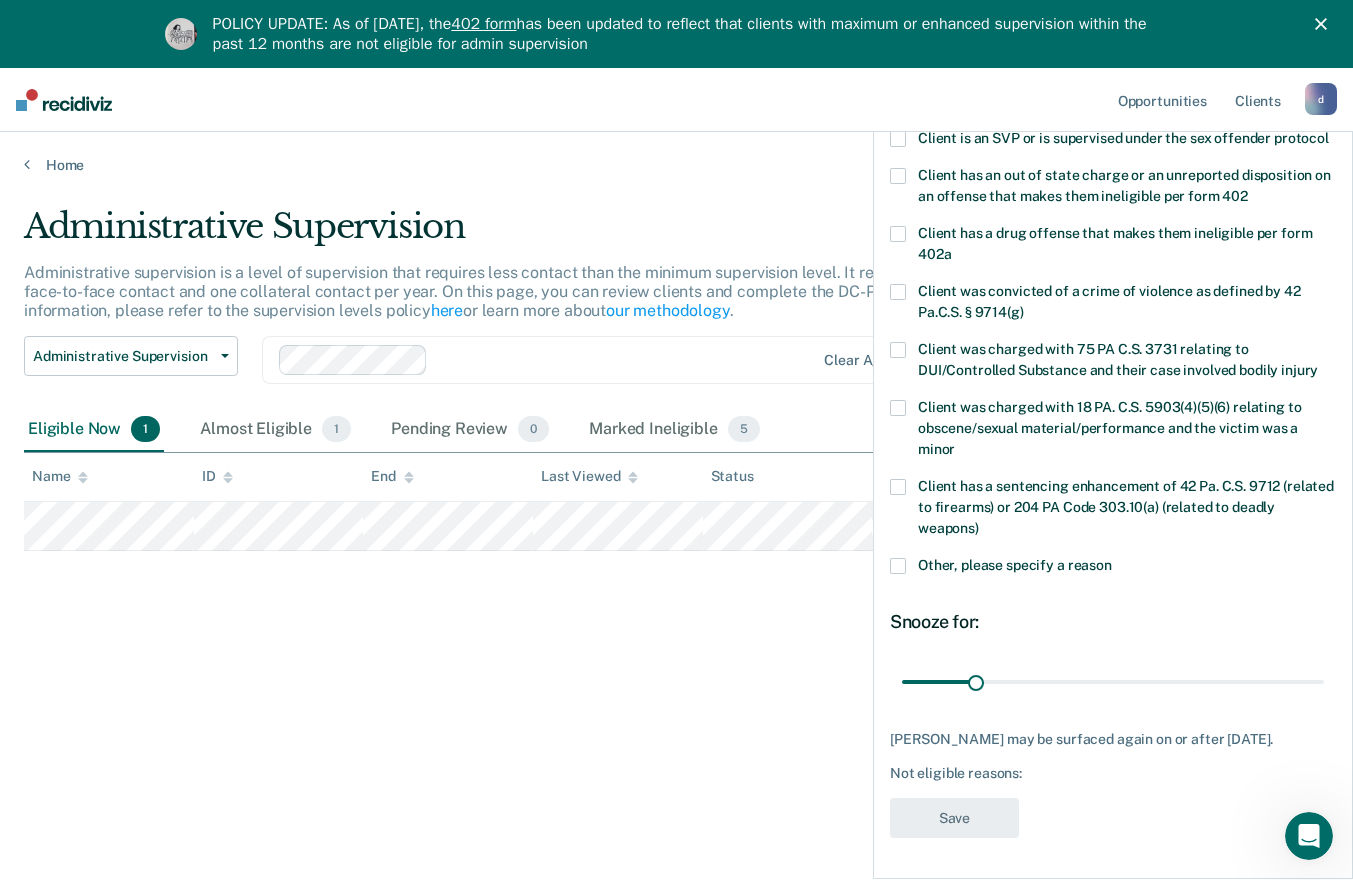 click at bounding box center [898, 487] 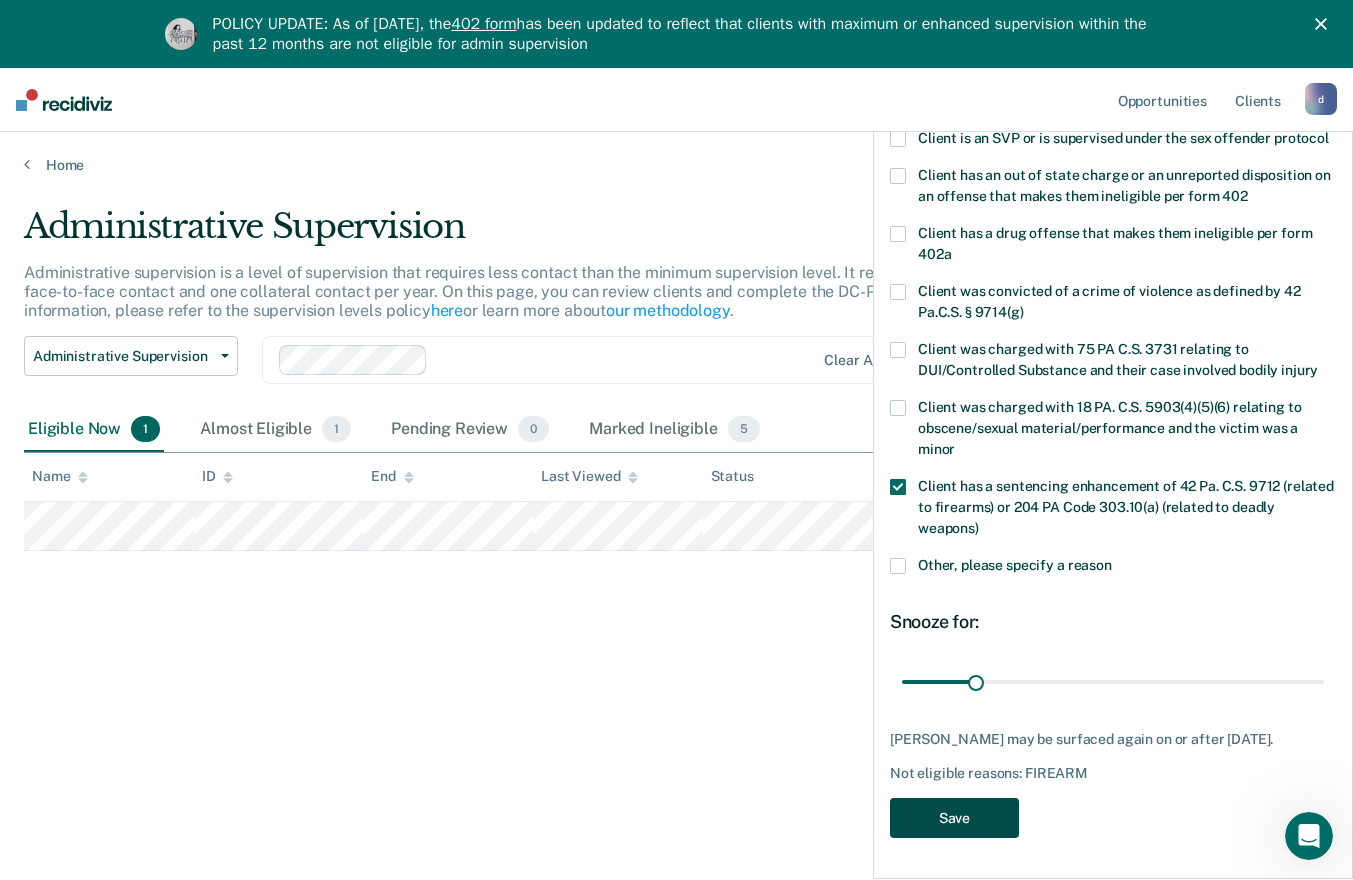 click on "Save" at bounding box center [954, 818] 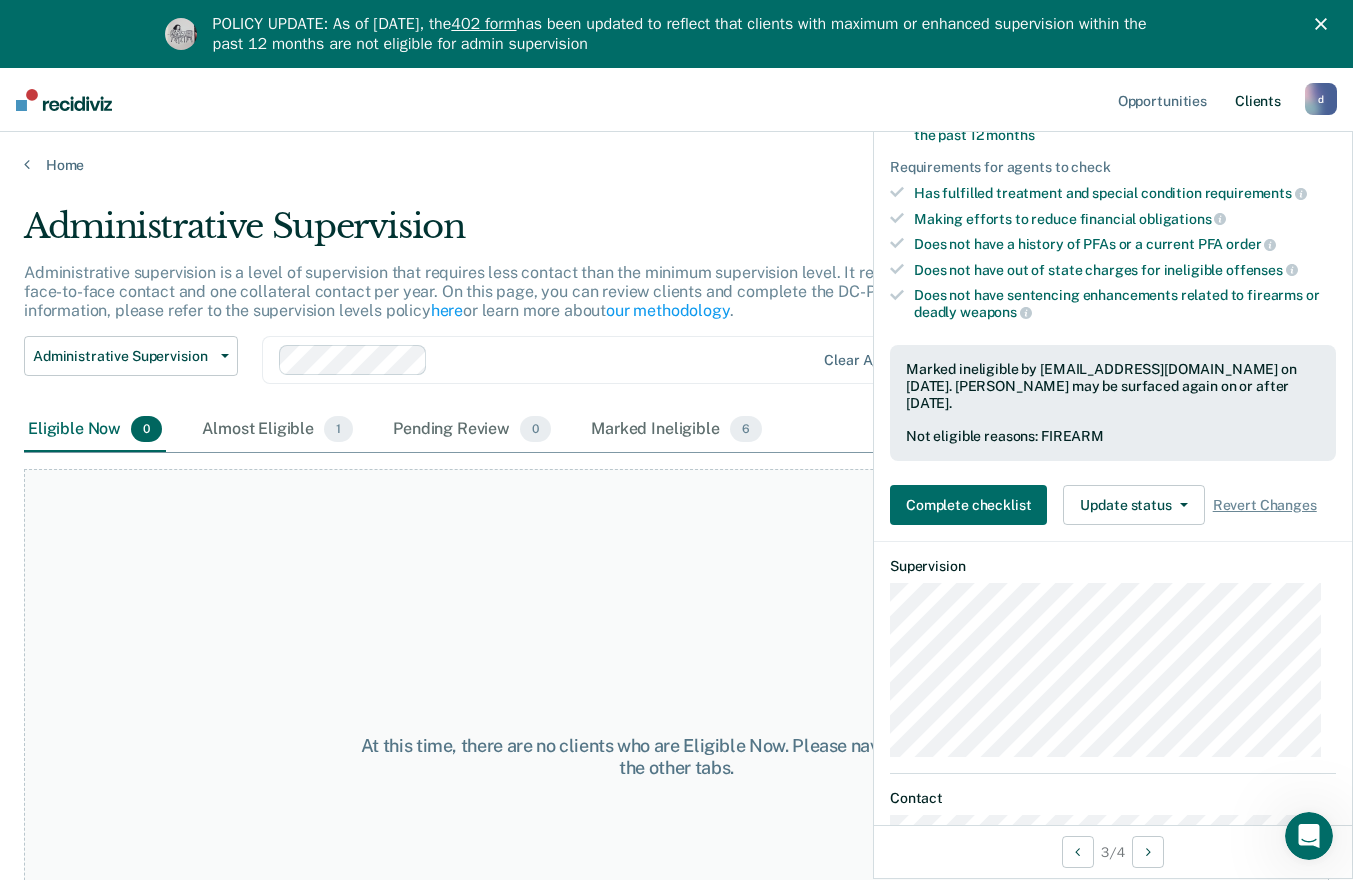 click on "Client s" at bounding box center (1258, 100) 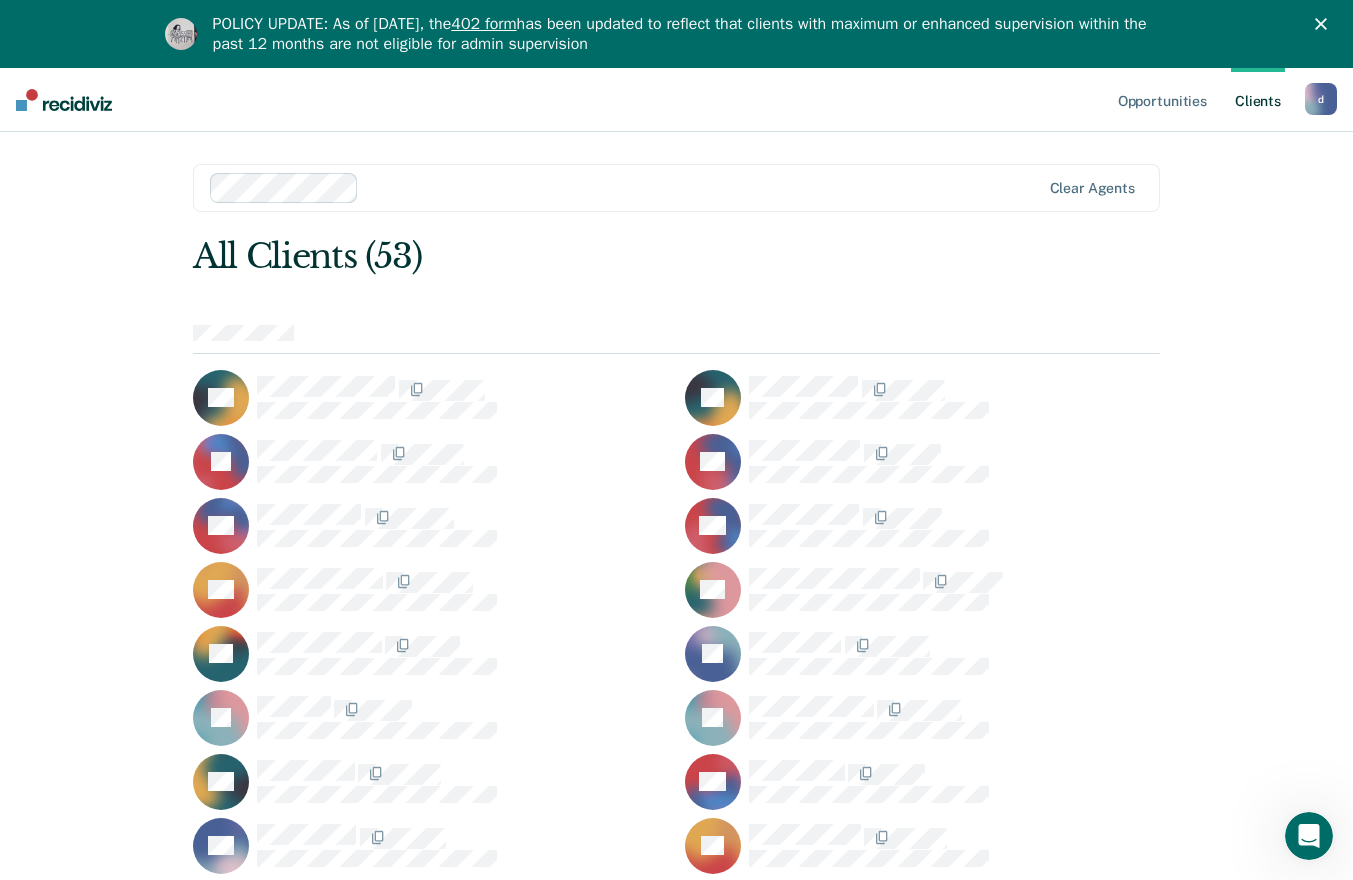 click 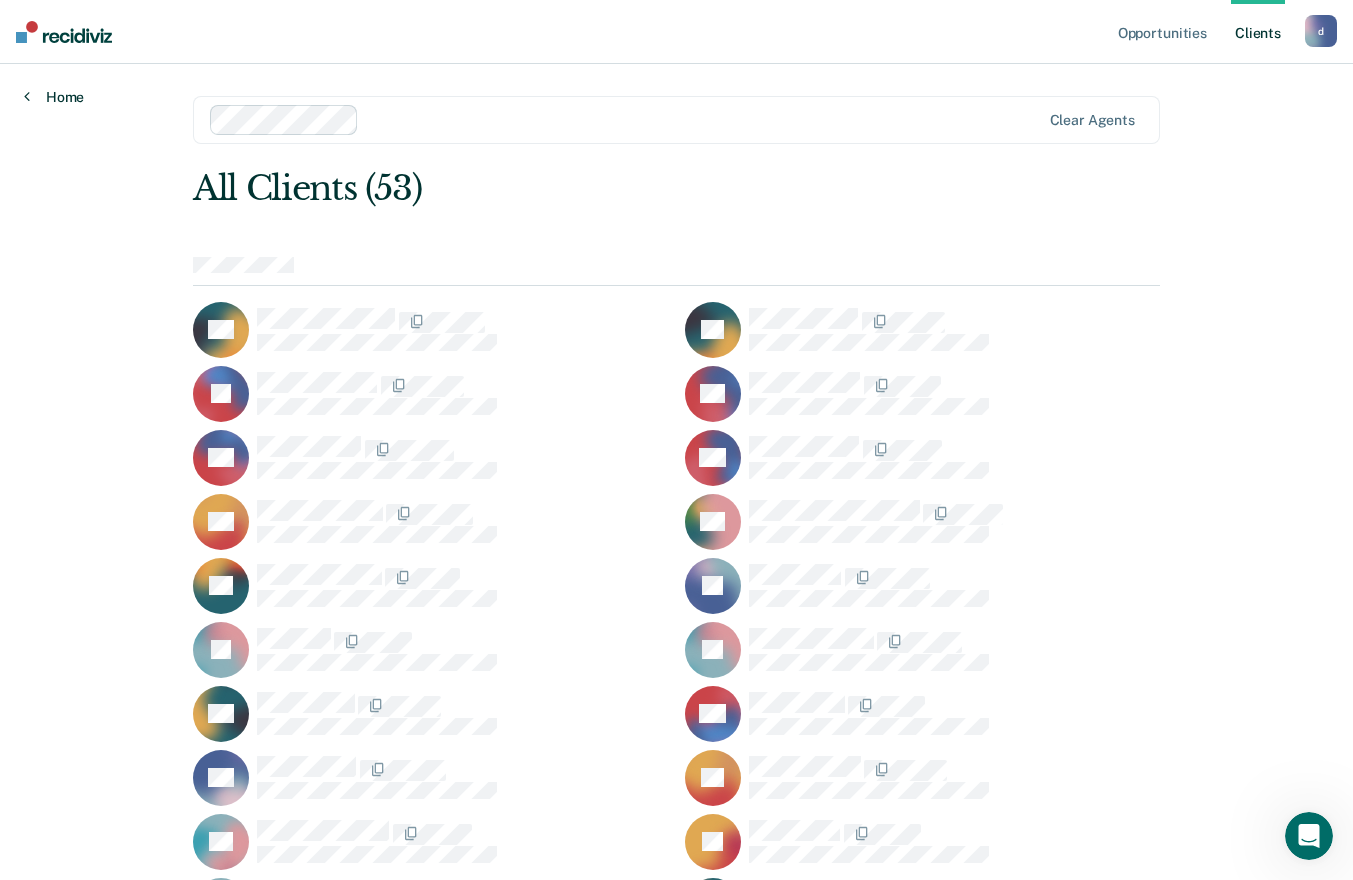 click on "Home" at bounding box center (54, 97) 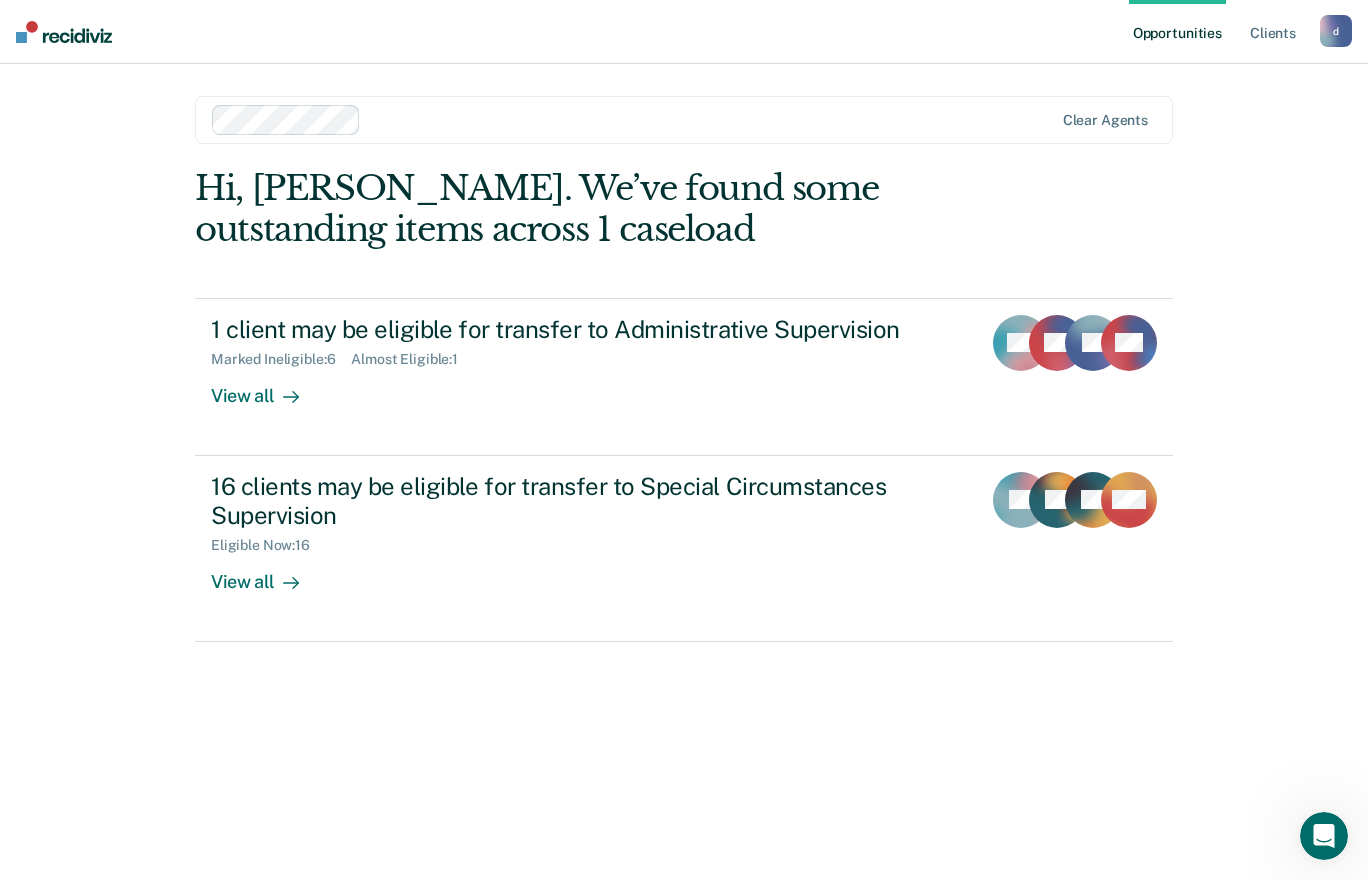 click on "Marked Ineligible :  6 Almost Eligible :  1" at bounding box center [562, 355] 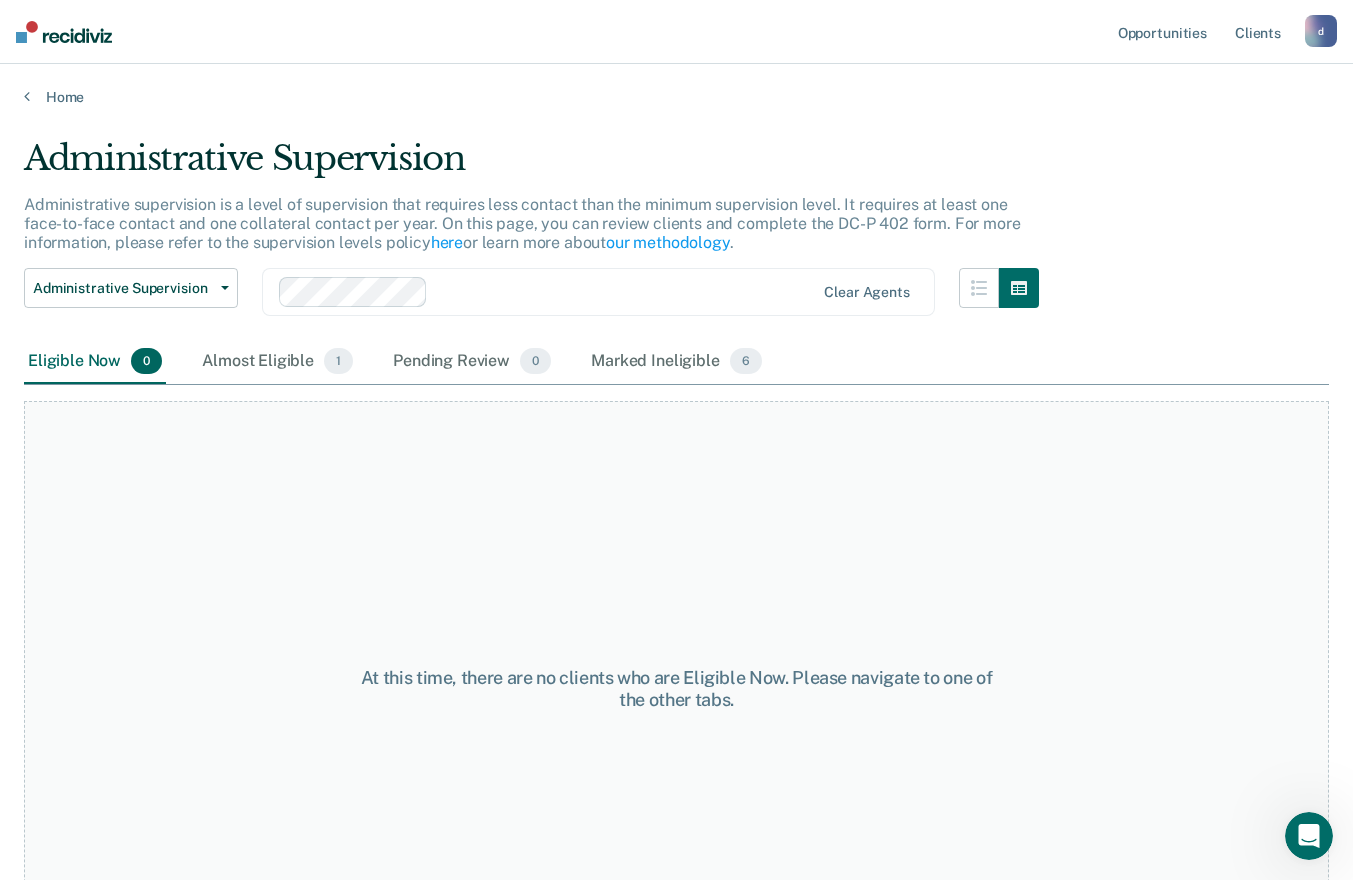 click on "Home" at bounding box center (676, 97) 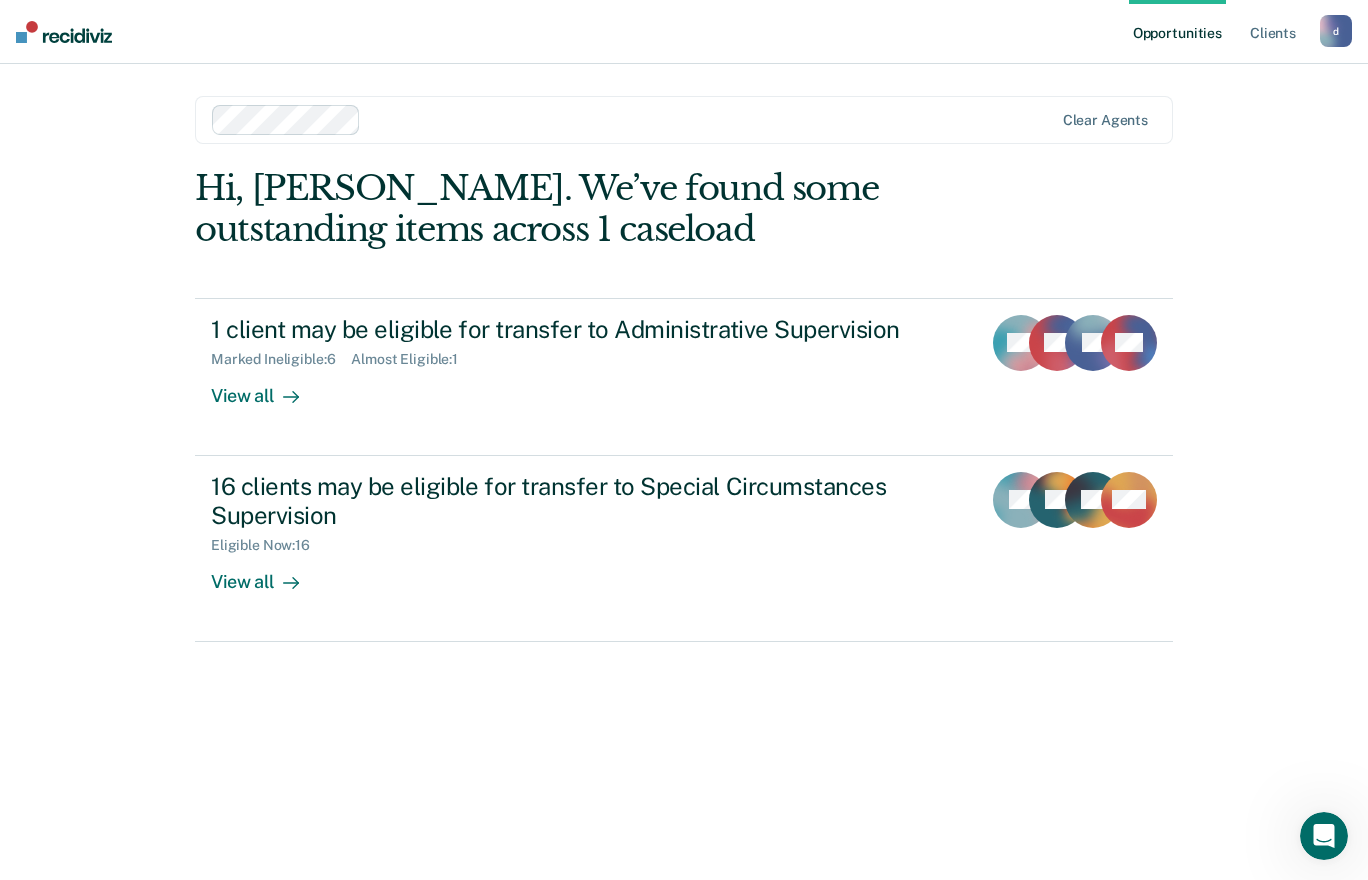 click on "+ 13" at bounding box center (1129, 532) 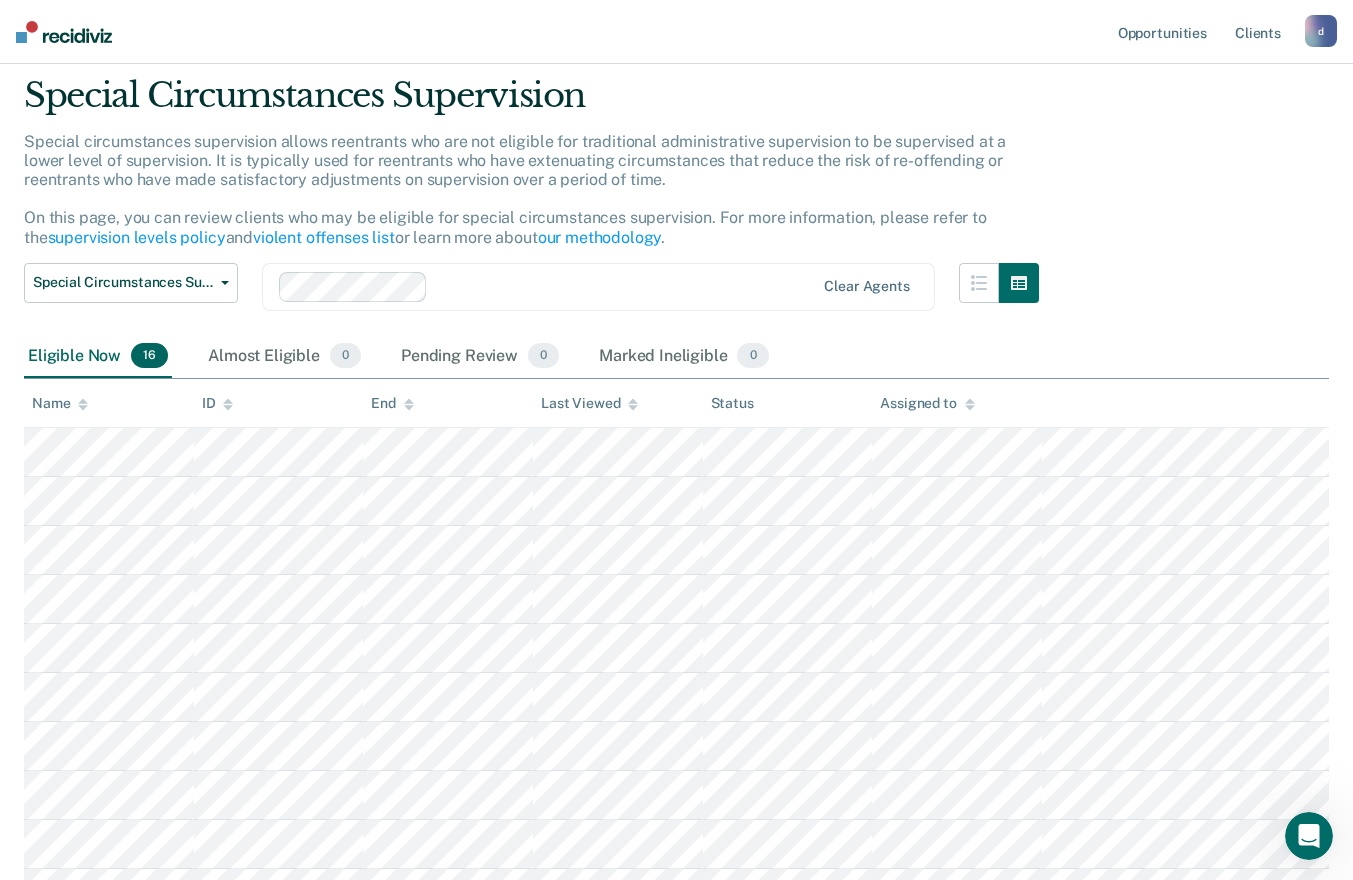 scroll, scrollTop: 66, scrollLeft: 0, axis: vertical 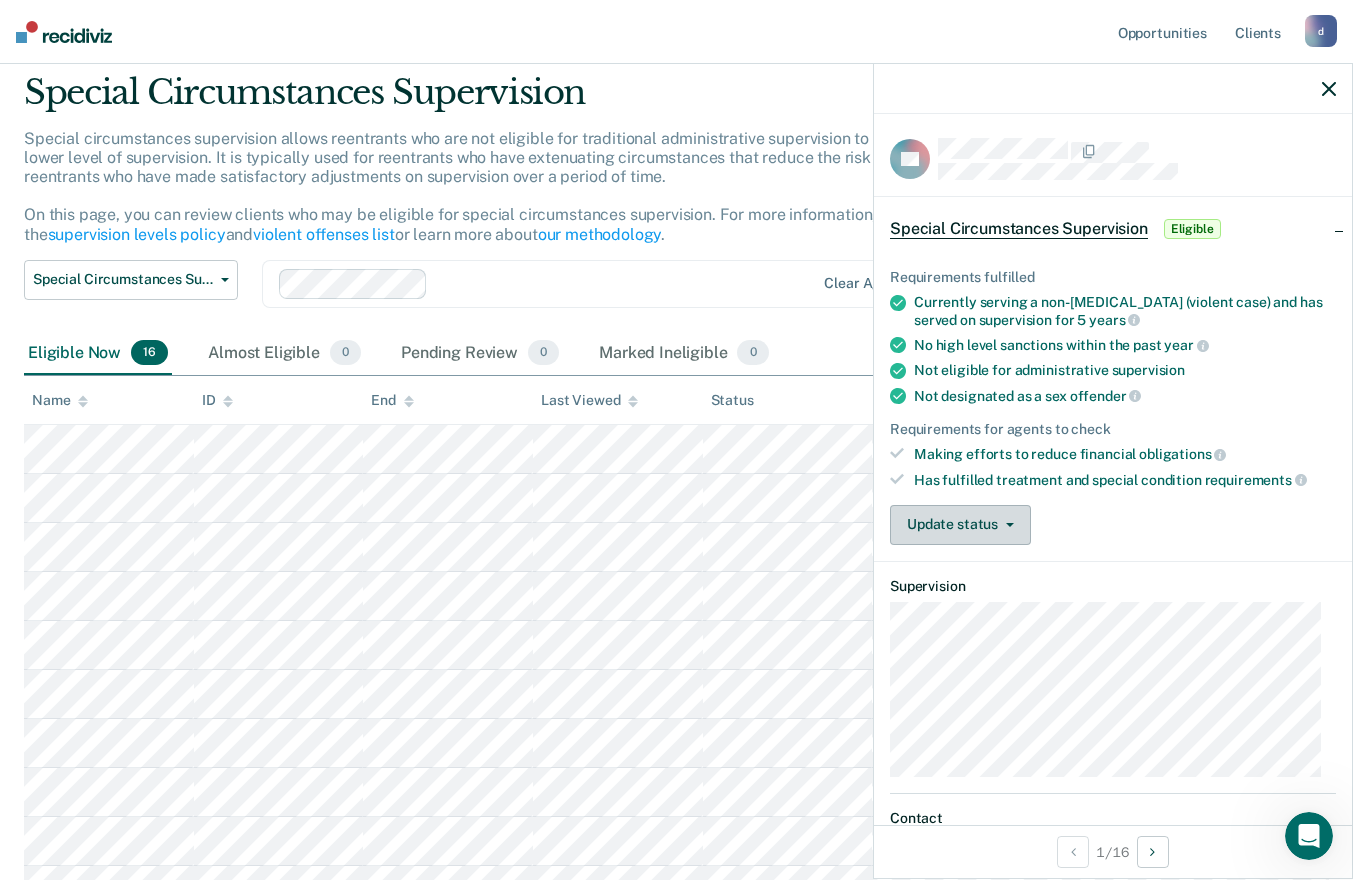 click 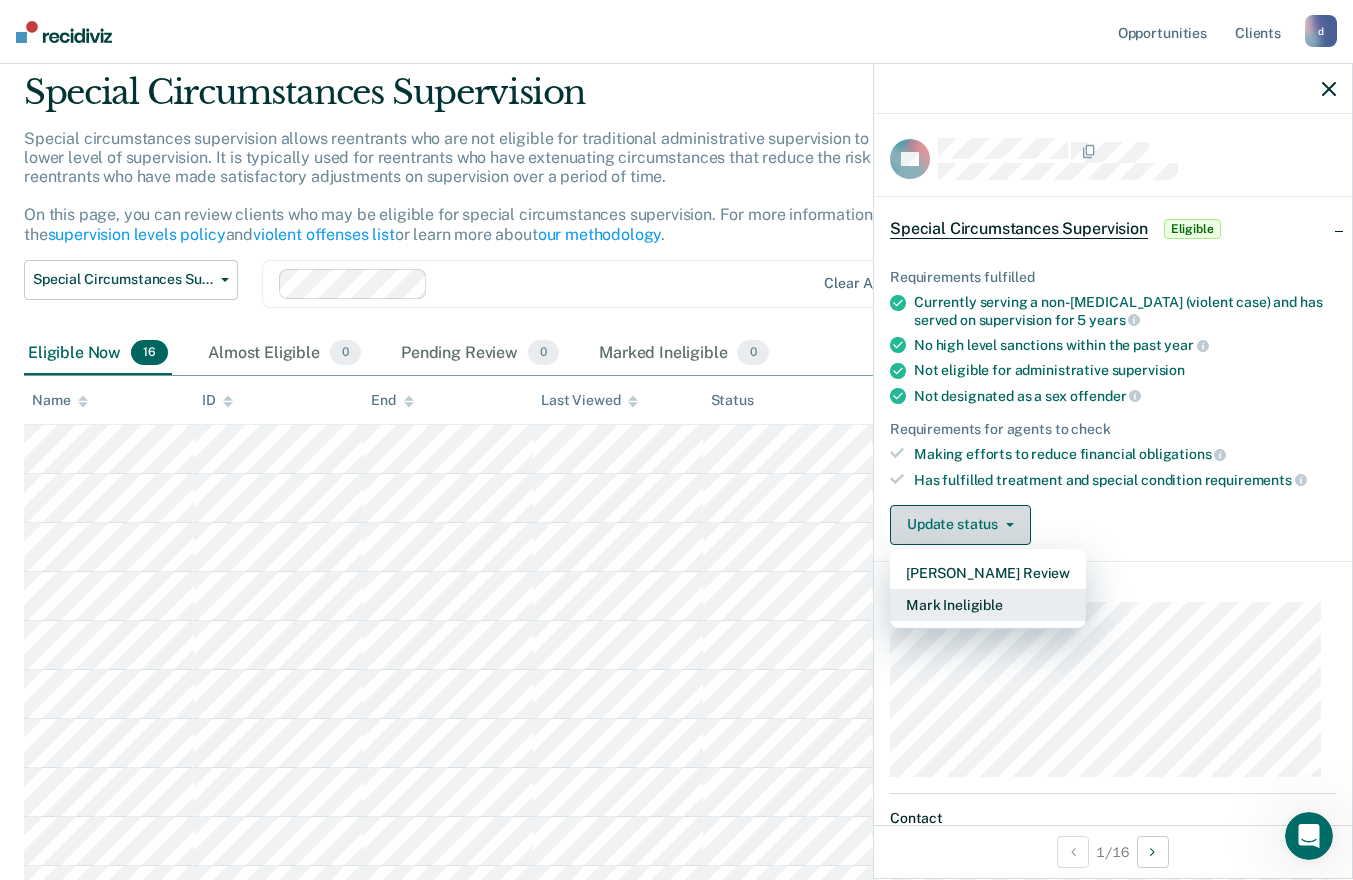 click on "Mark Ineligible" at bounding box center [988, 605] 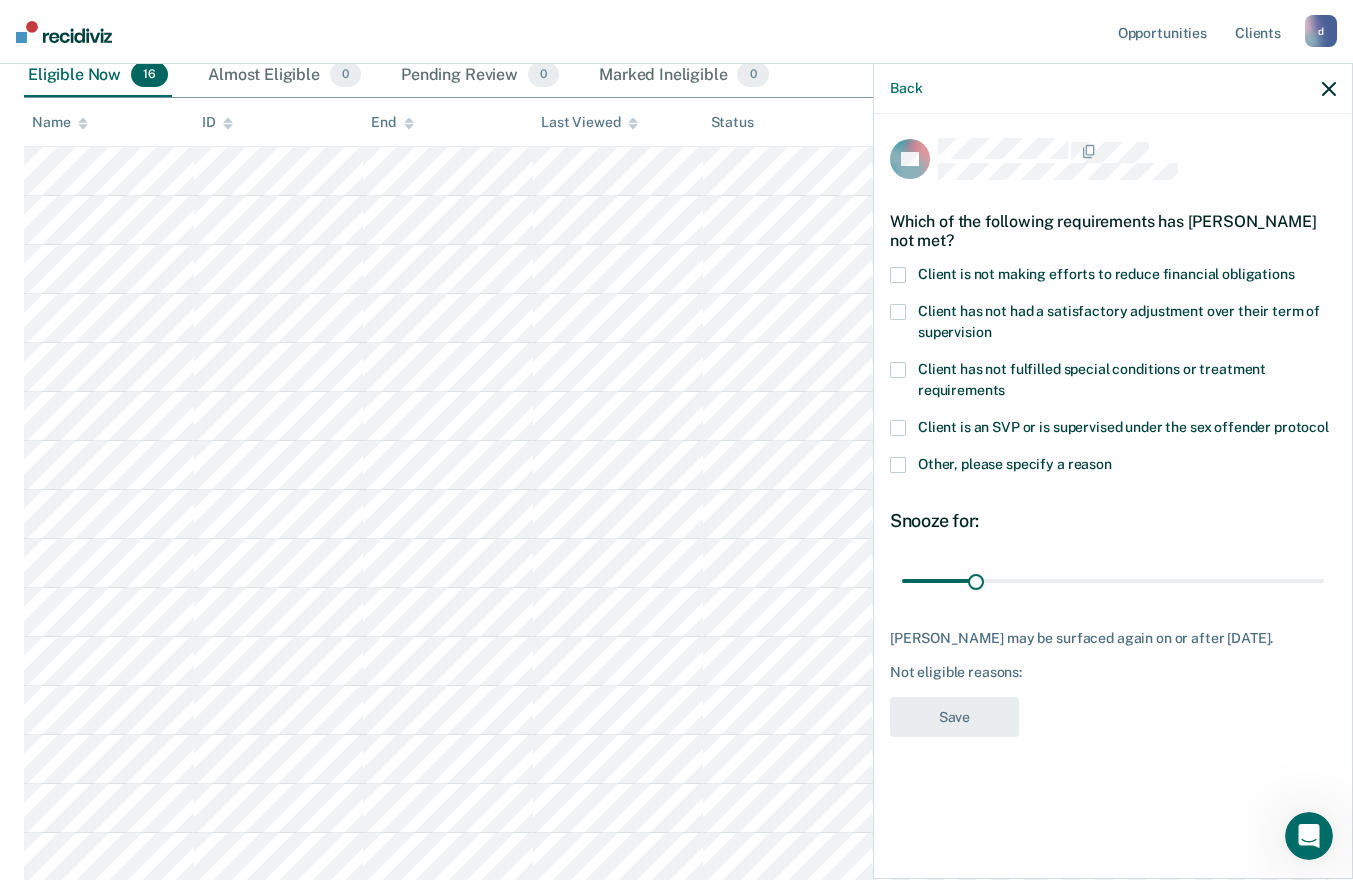 scroll, scrollTop: 539, scrollLeft: 0, axis: vertical 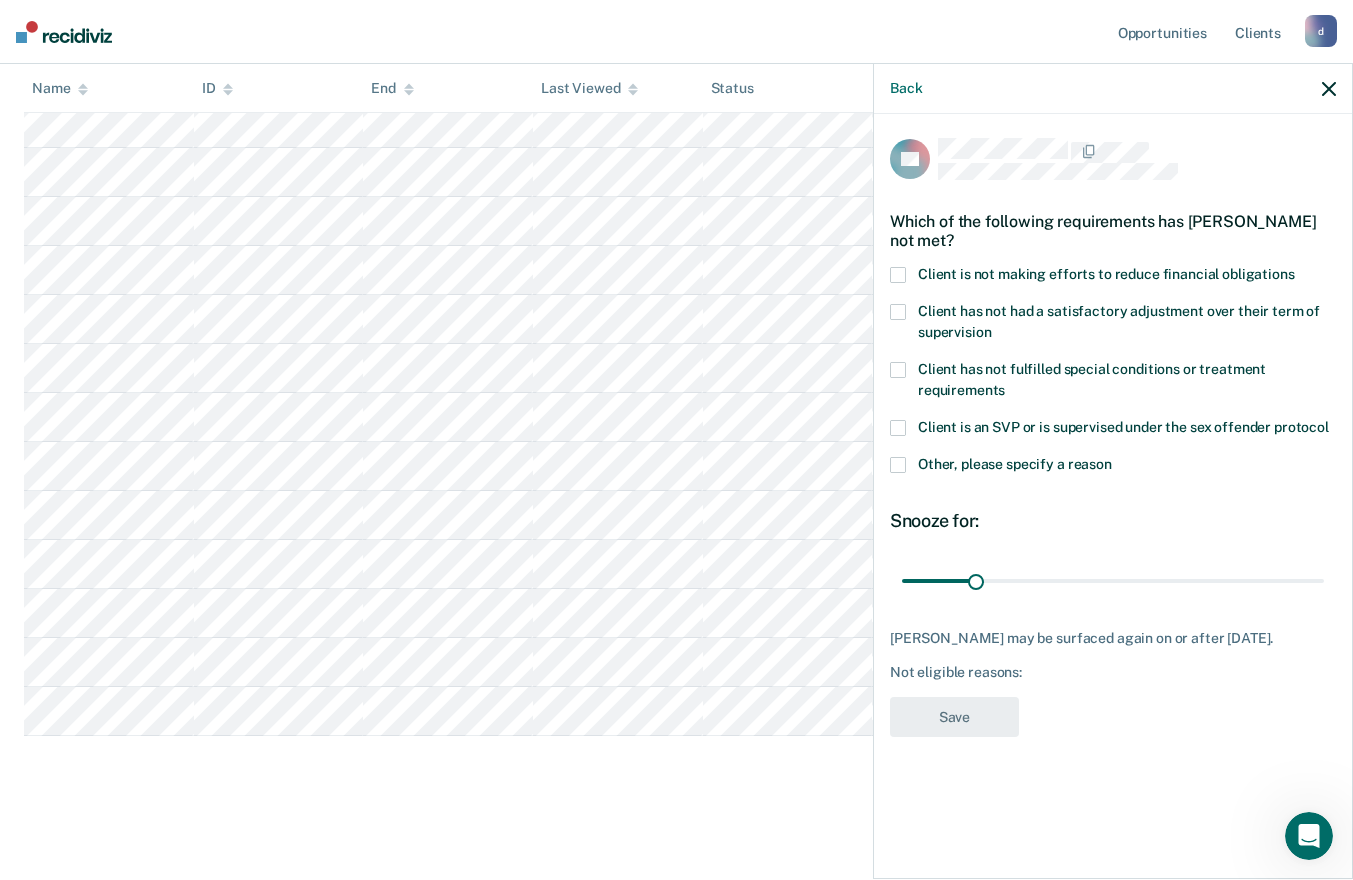 click 